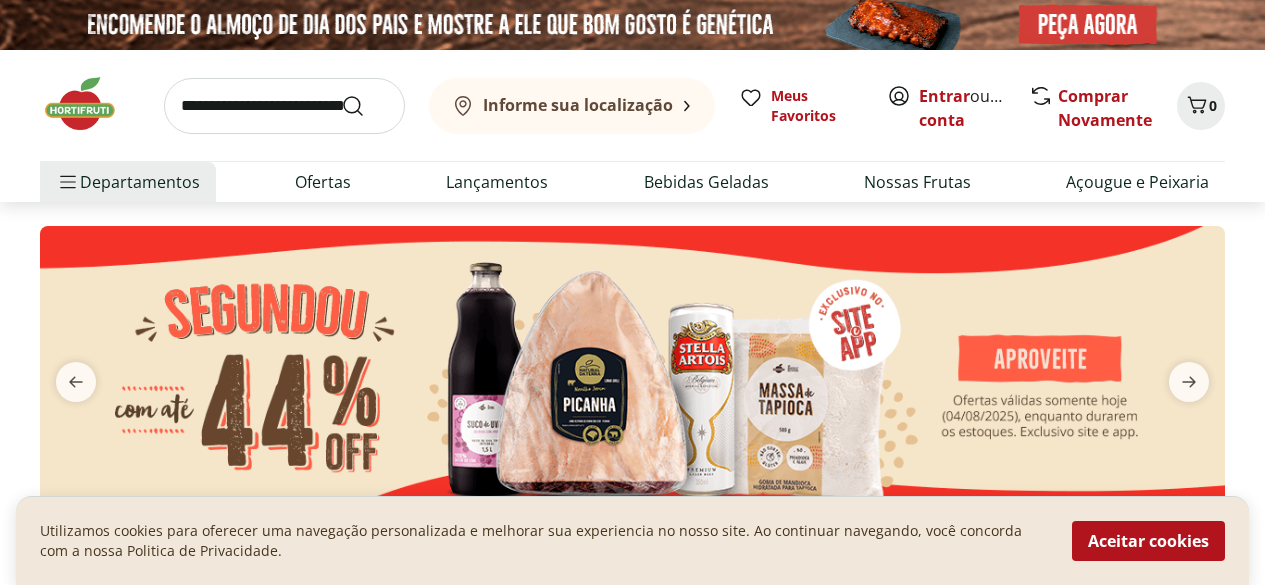 scroll, scrollTop: 0, scrollLeft: 0, axis: both 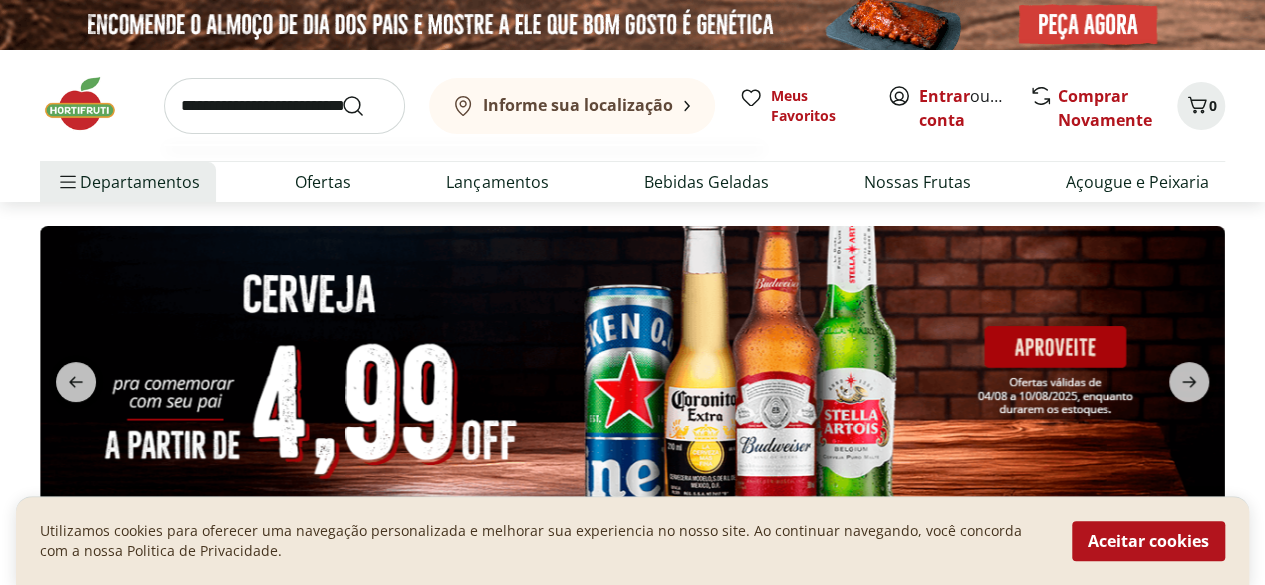 click at bounding box center [284, 106] 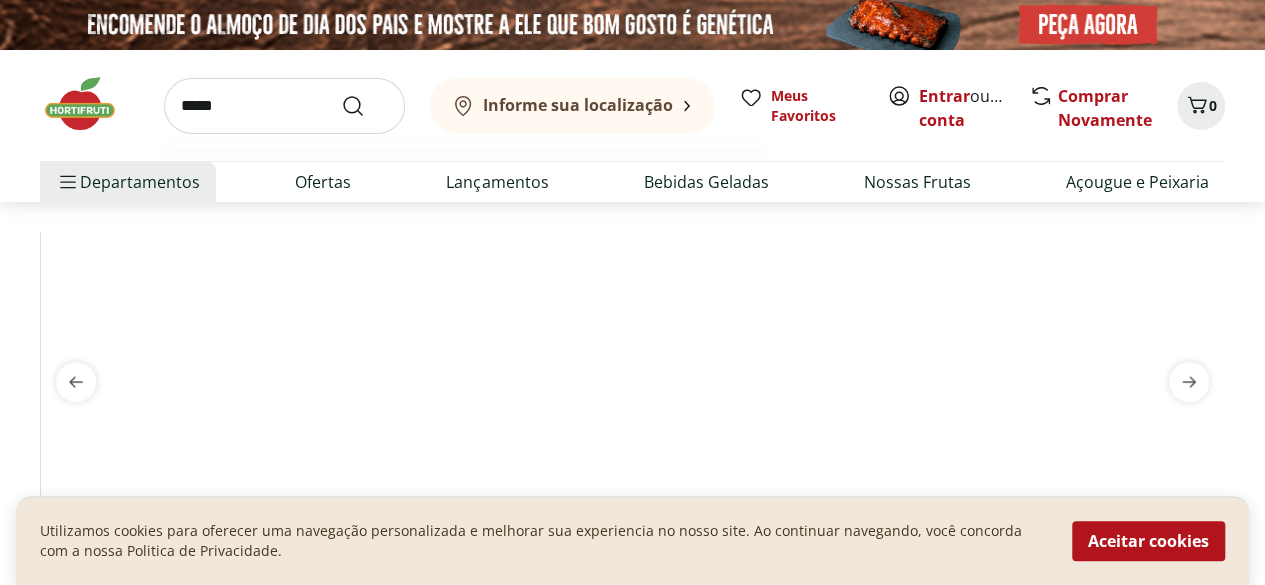 type on "*****" 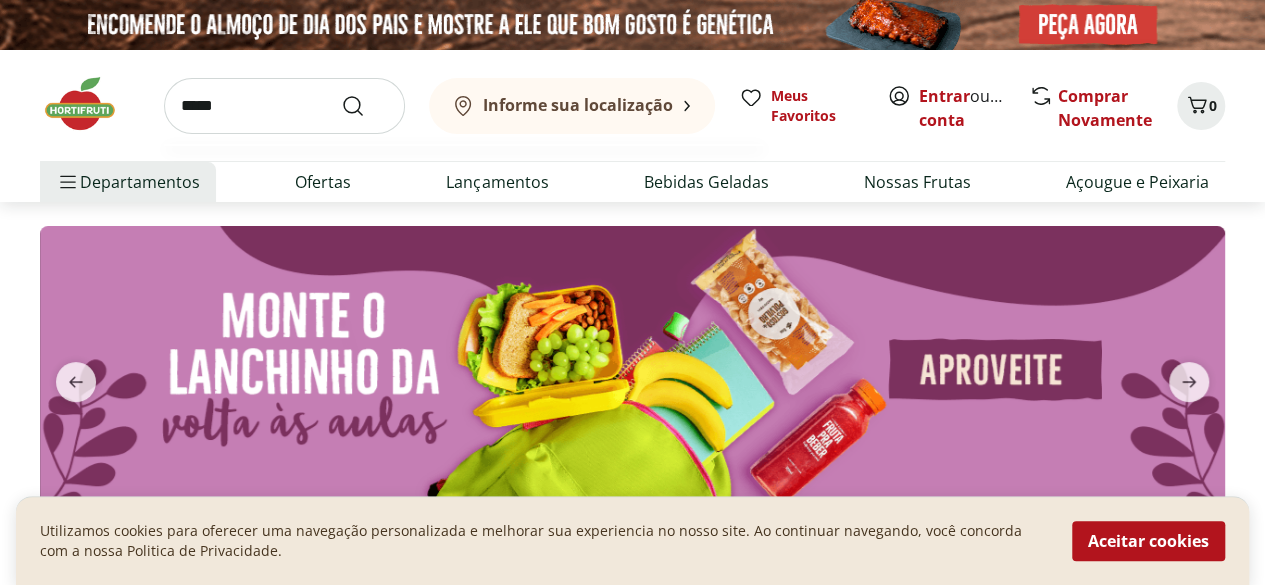 click at bounding box center [365, 106] 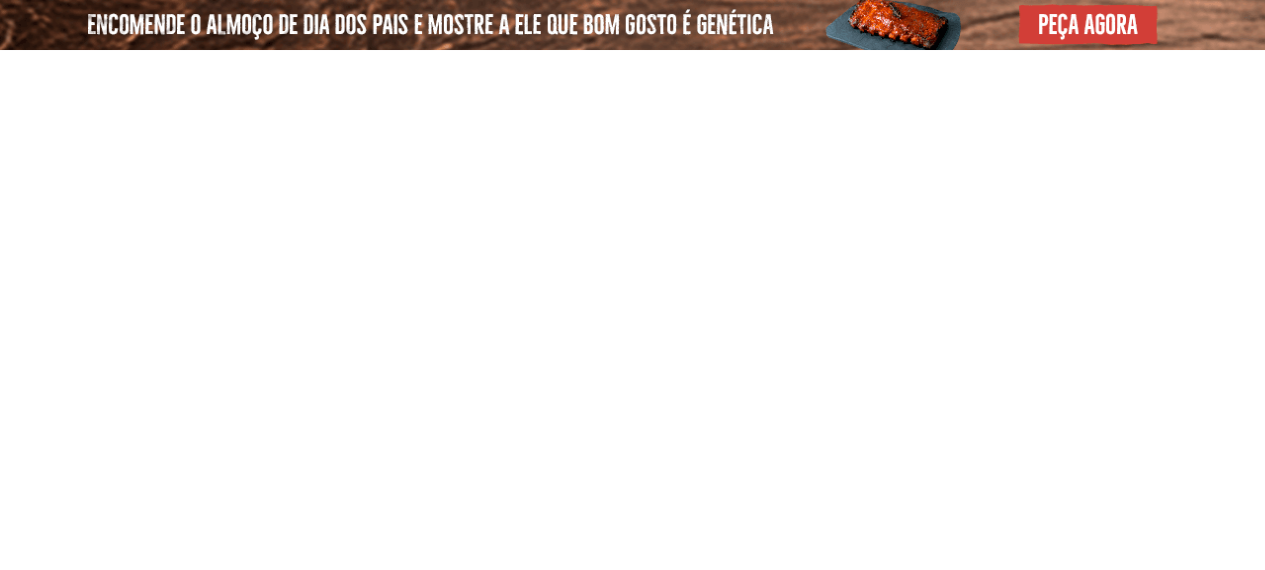 select on "**********" 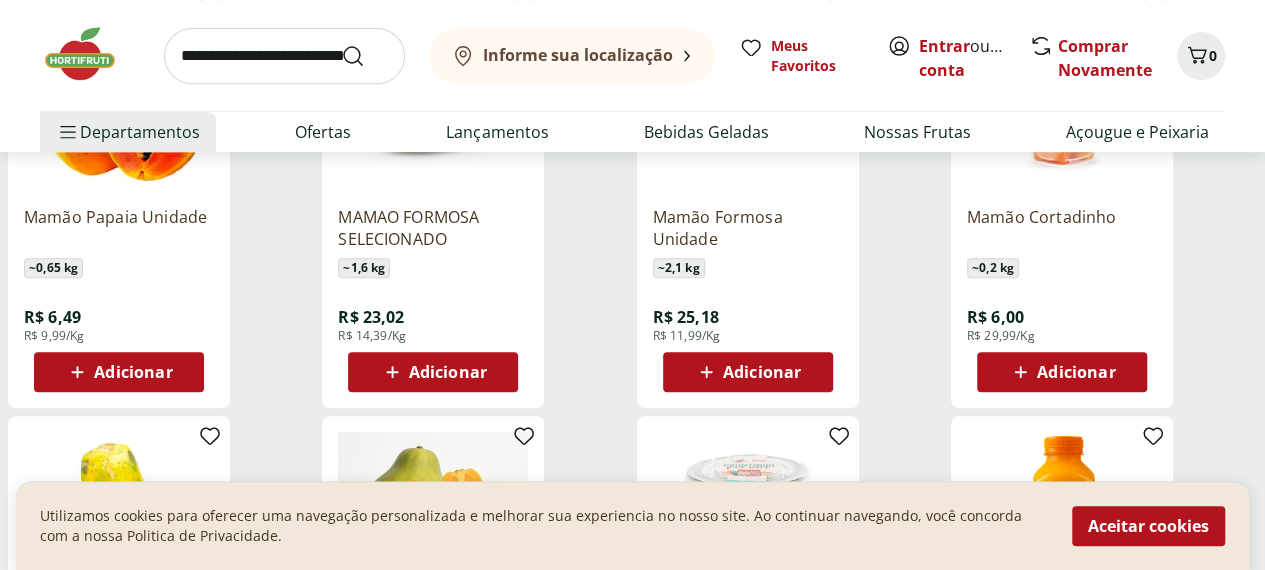 scroll, scrollTop: 356, scrollLeft: 0, axis: vertical 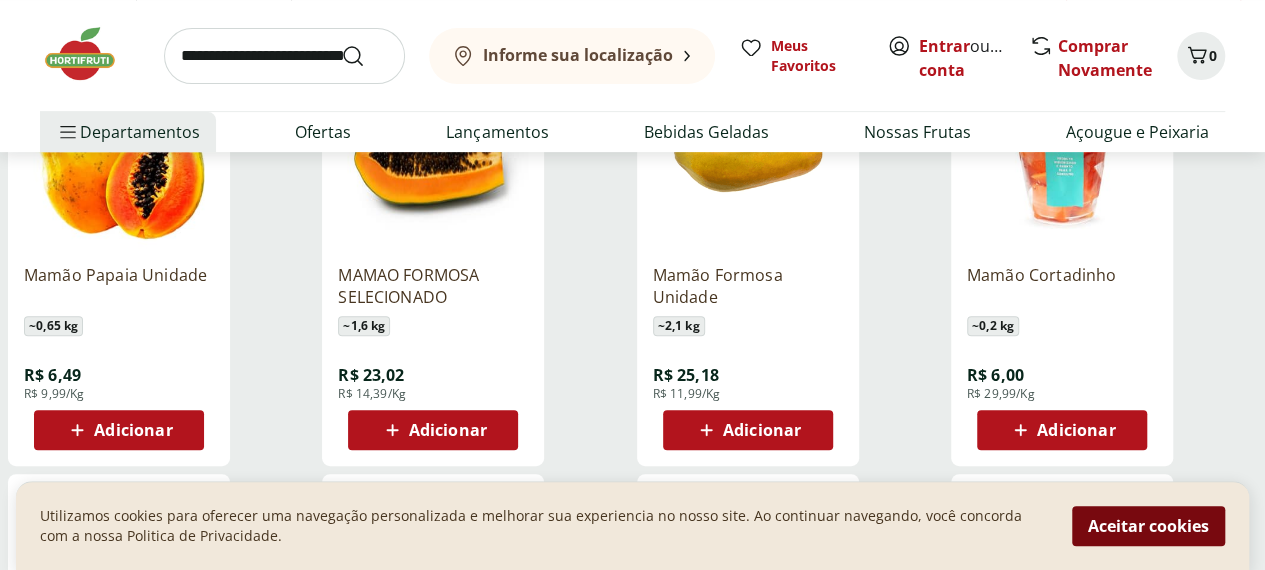 click on "Aceitar cookies" at bounding box center [1148, 526] 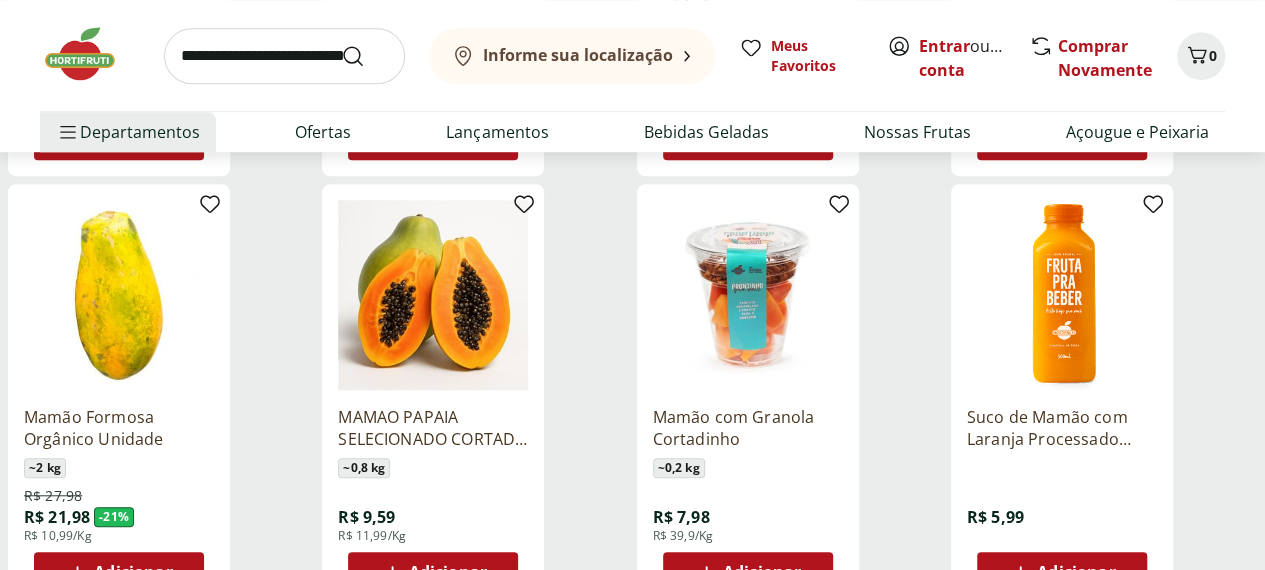 scroll, scrollTop: 672, scrollLeft: 0, axis: vertical 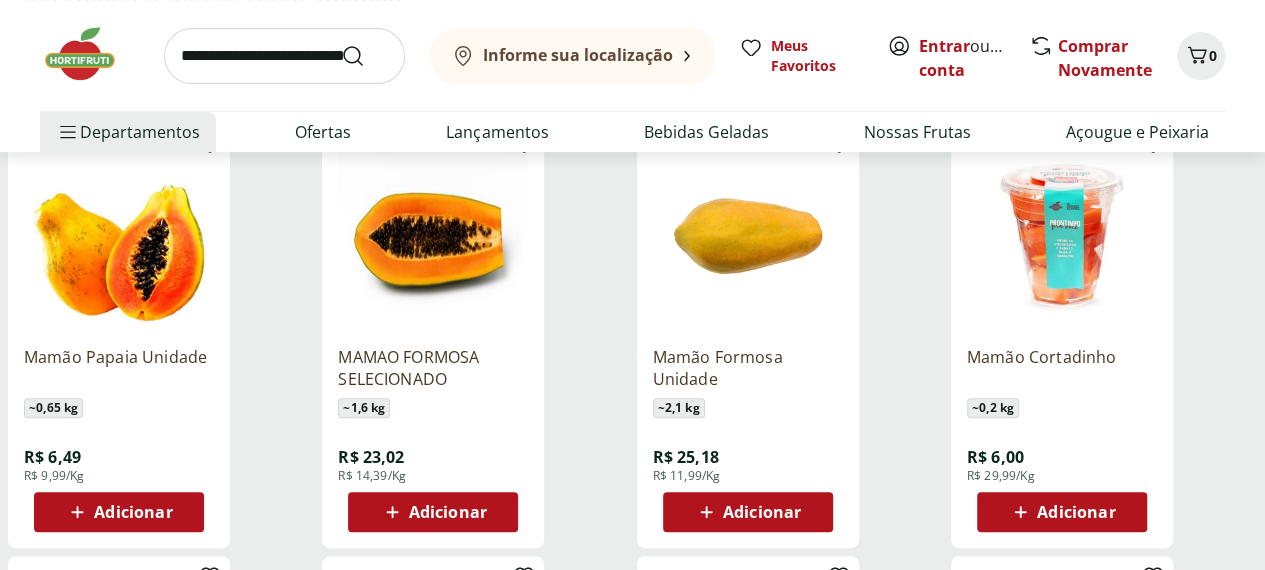 click on "Adicionar" at bounding box center (448, 512) 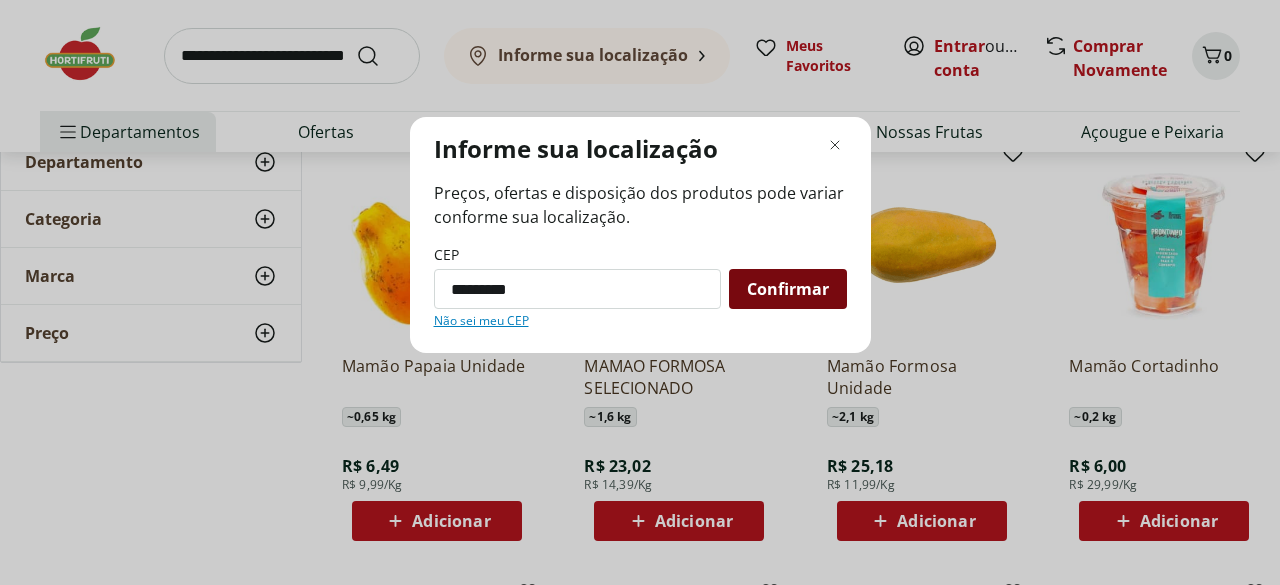 type on "*********" 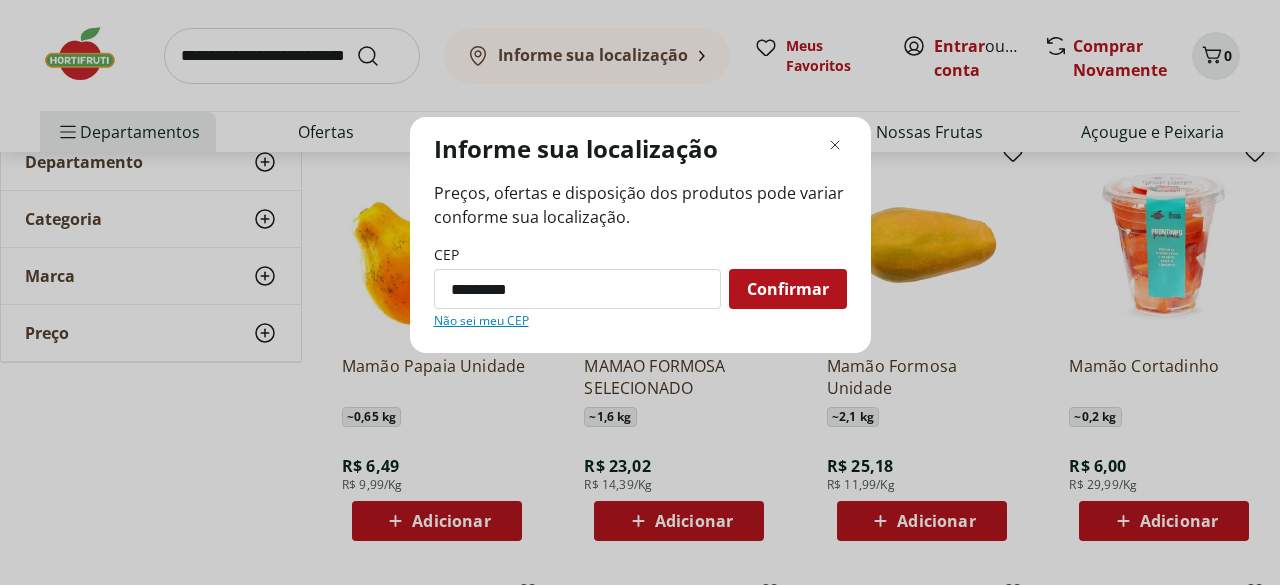 click on "Confirmar" at bounding box center (788, 289) 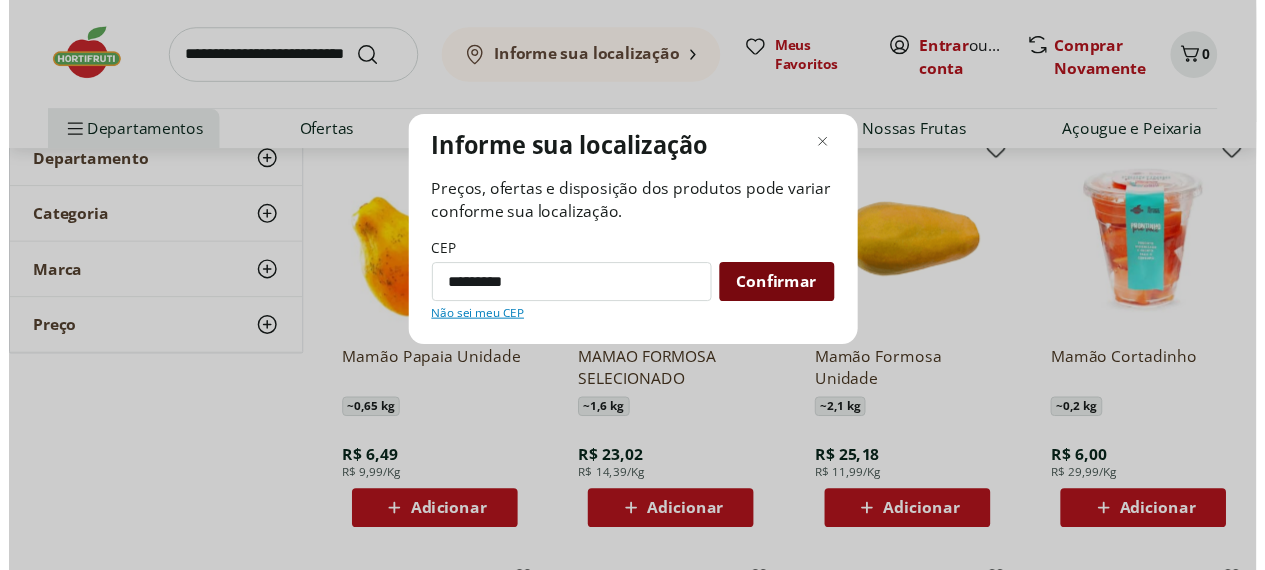 scroll, scrollTop: 72, scrollLeft: 0, axis: vertical 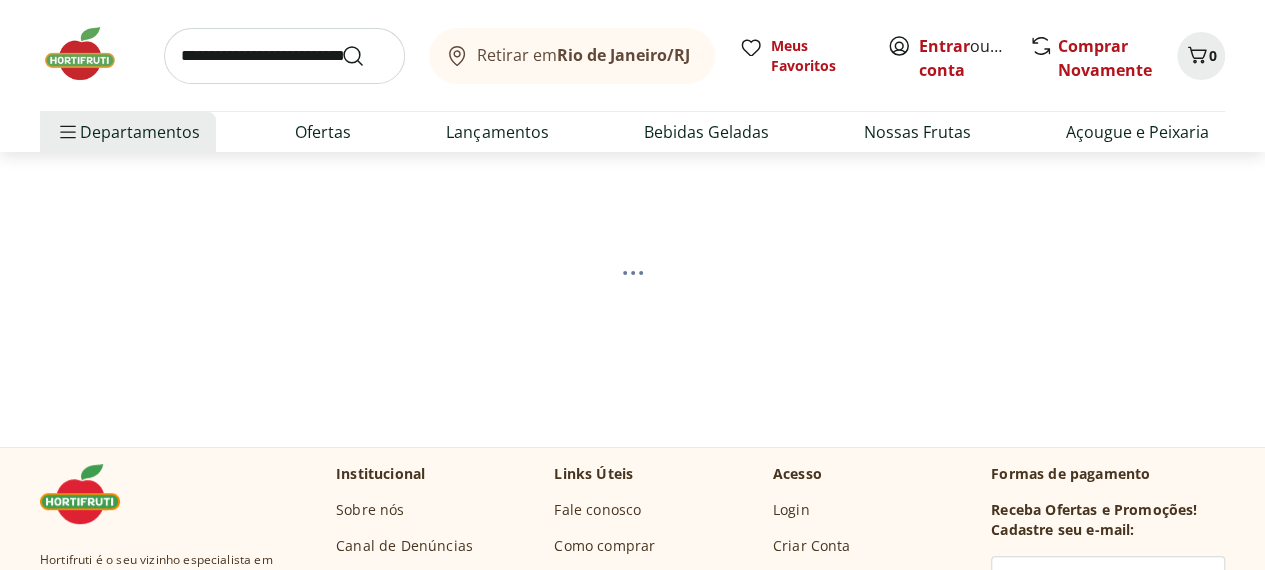 select on "**********" 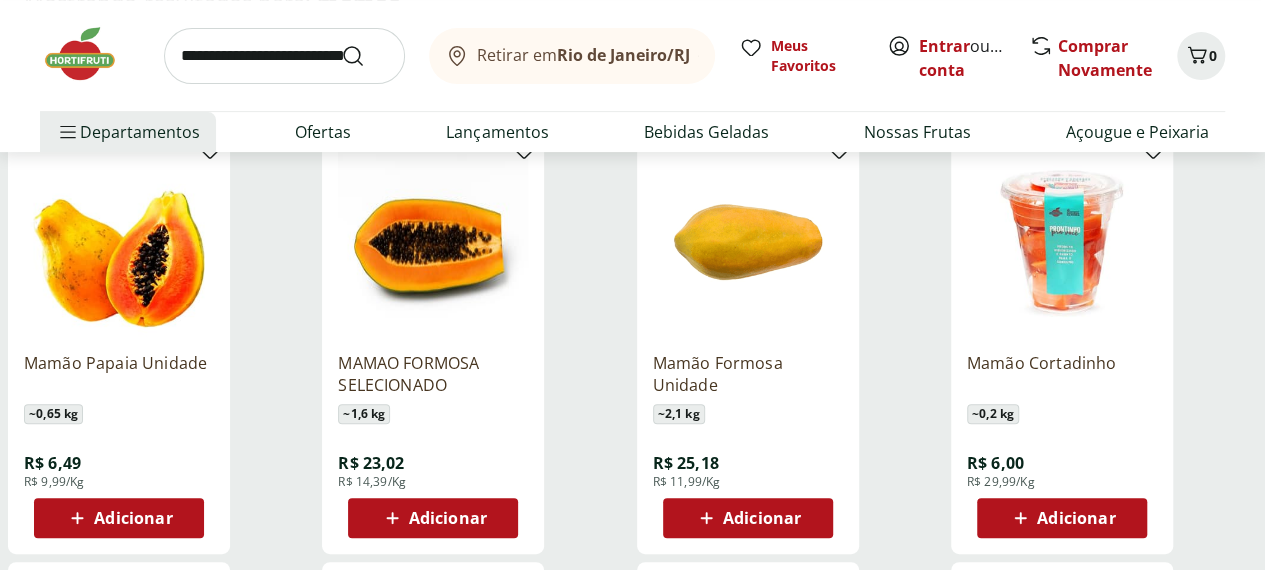 scroll, scrollTop: 306, scrollLeft: 0, axis: vertical 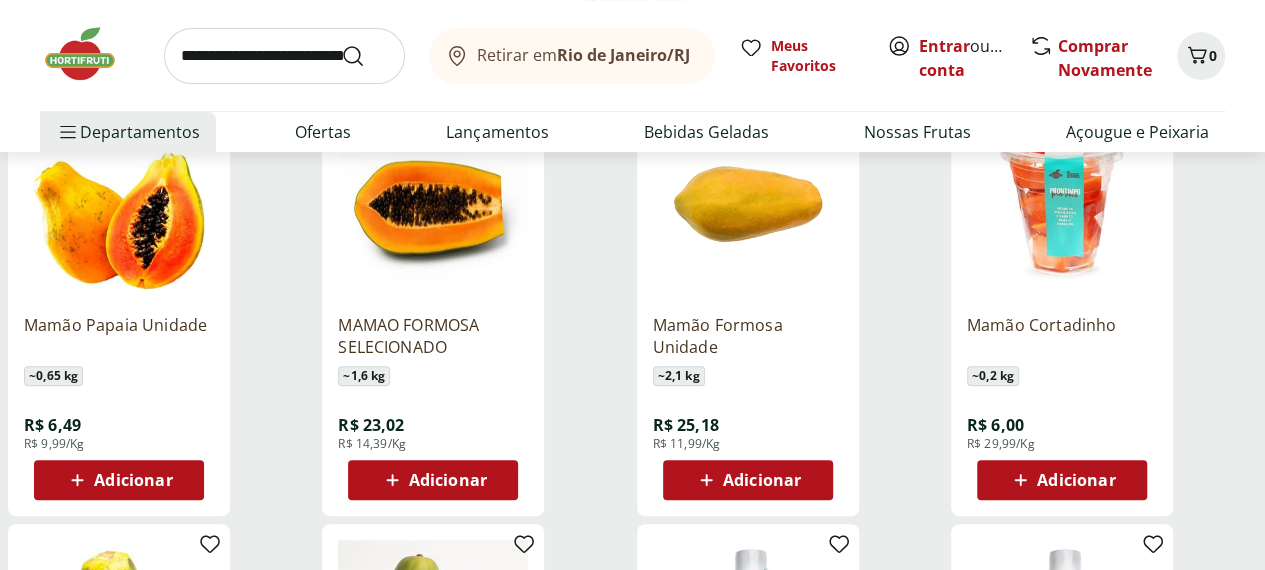 click on "Adicionar" at bounding box center (1076, 480) 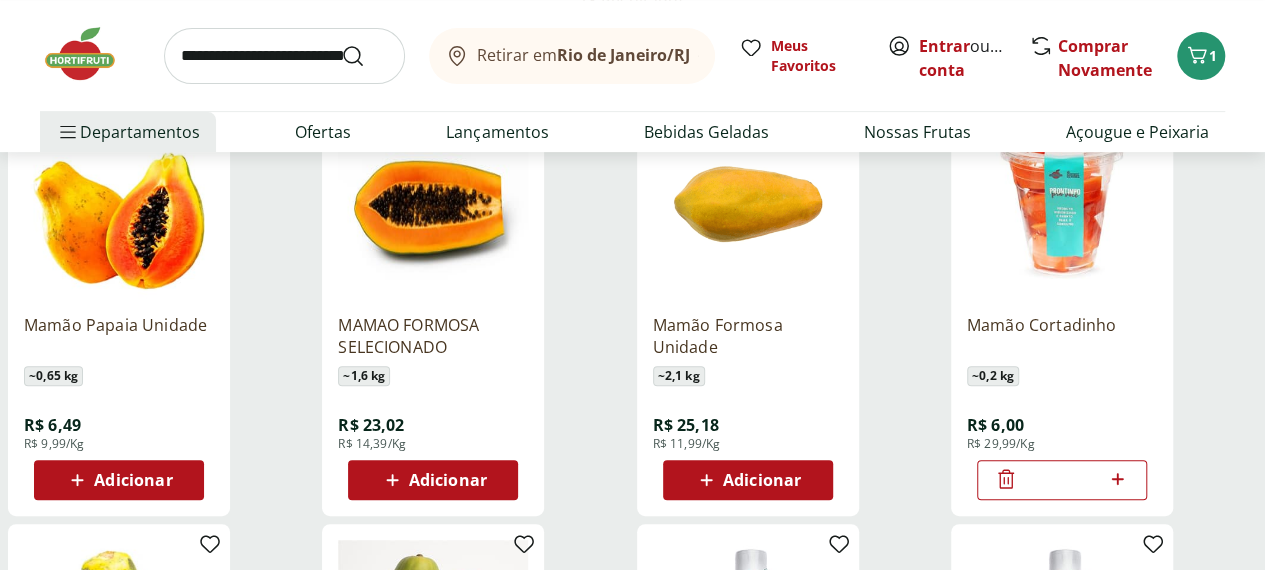click on "Adicionar" at bounding box center (133, 480) 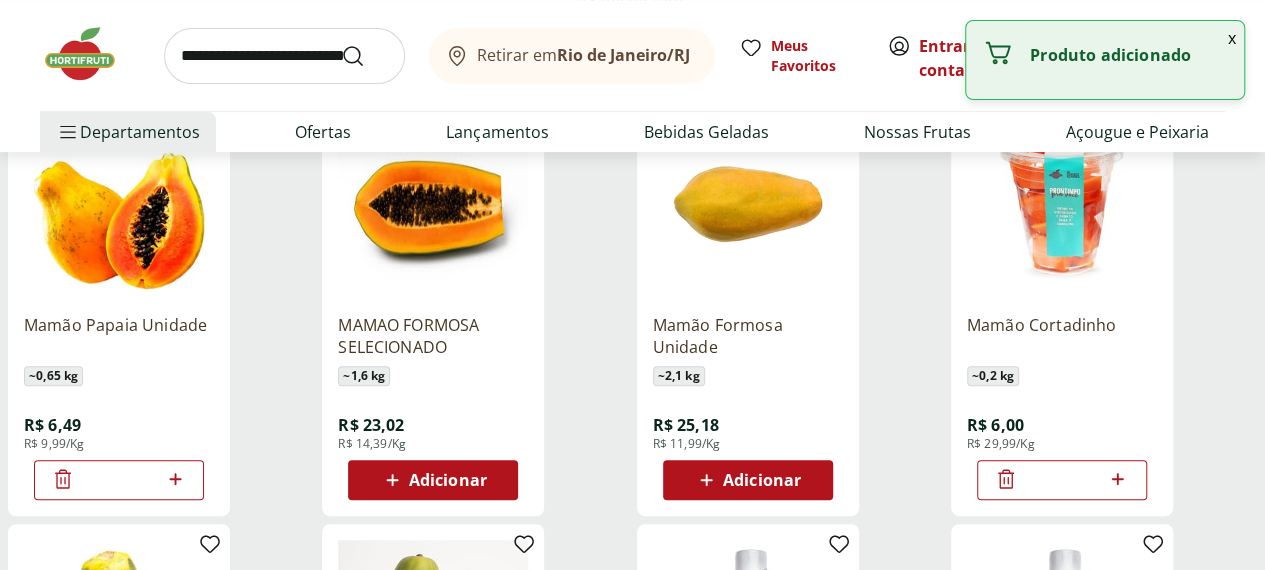 click 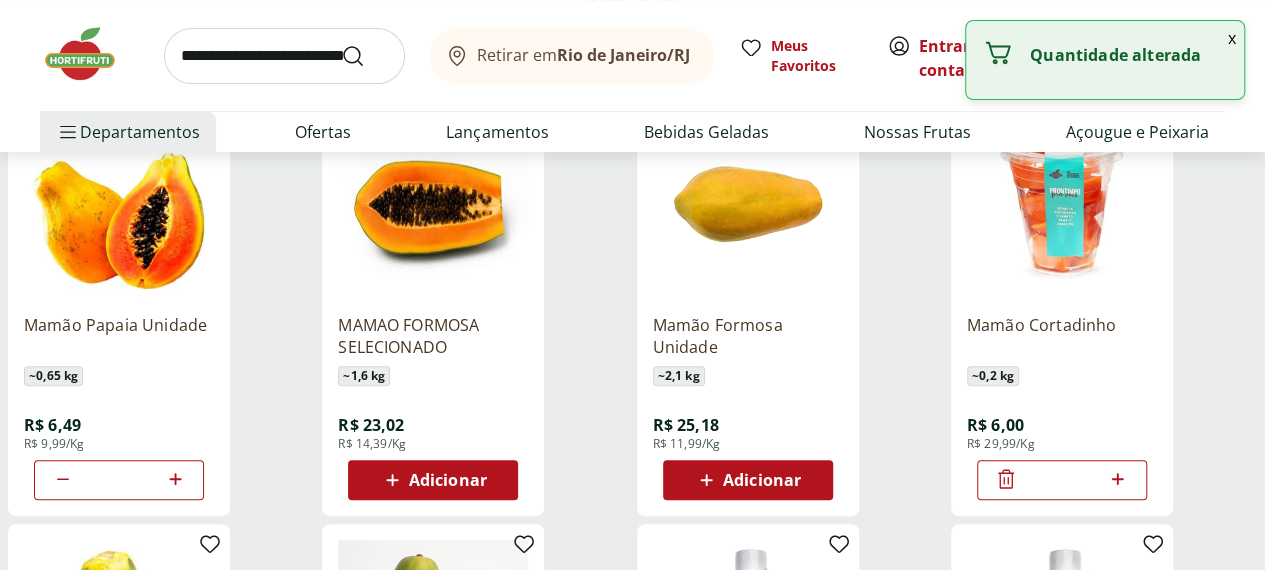 click at bounding box center [284, 56] 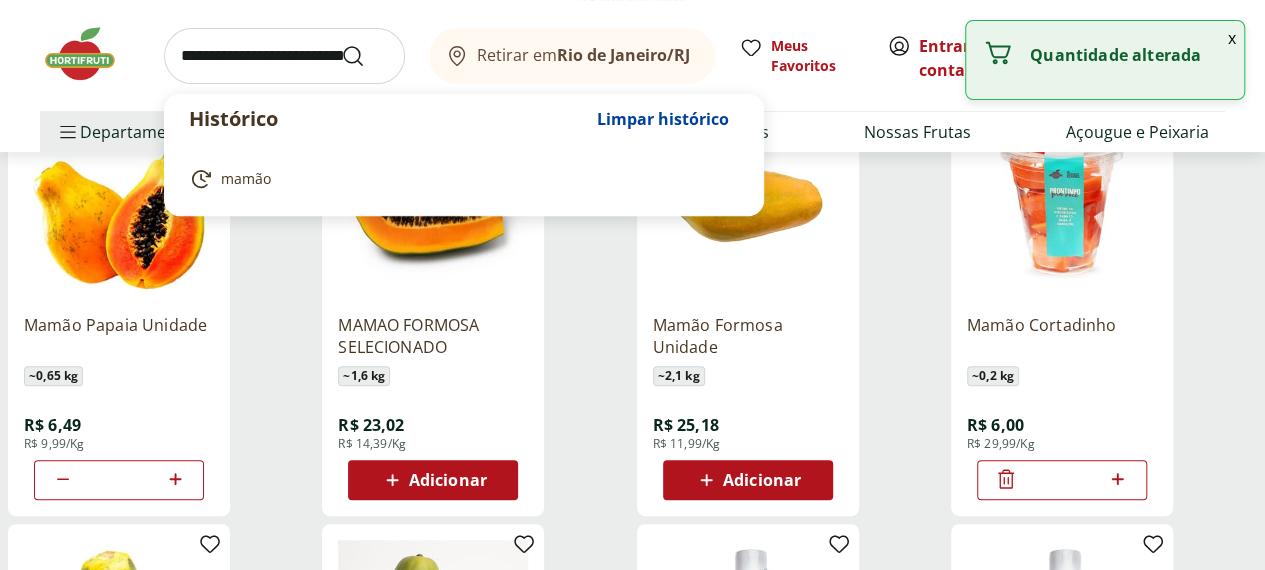 click at bounding box center (284, 56) 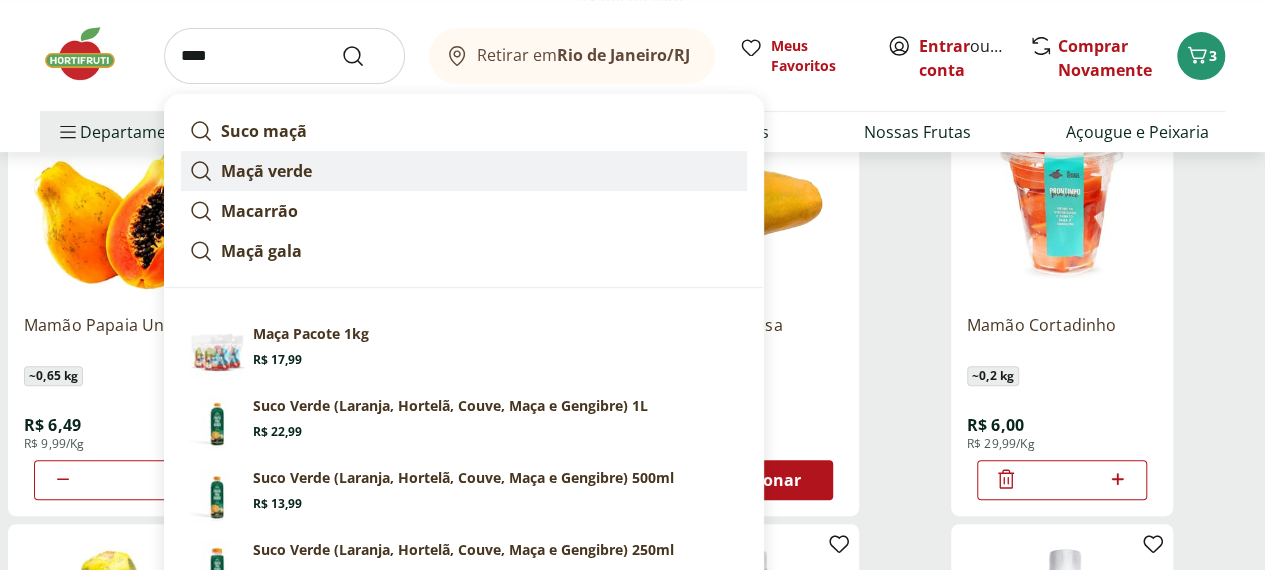 type on "****" 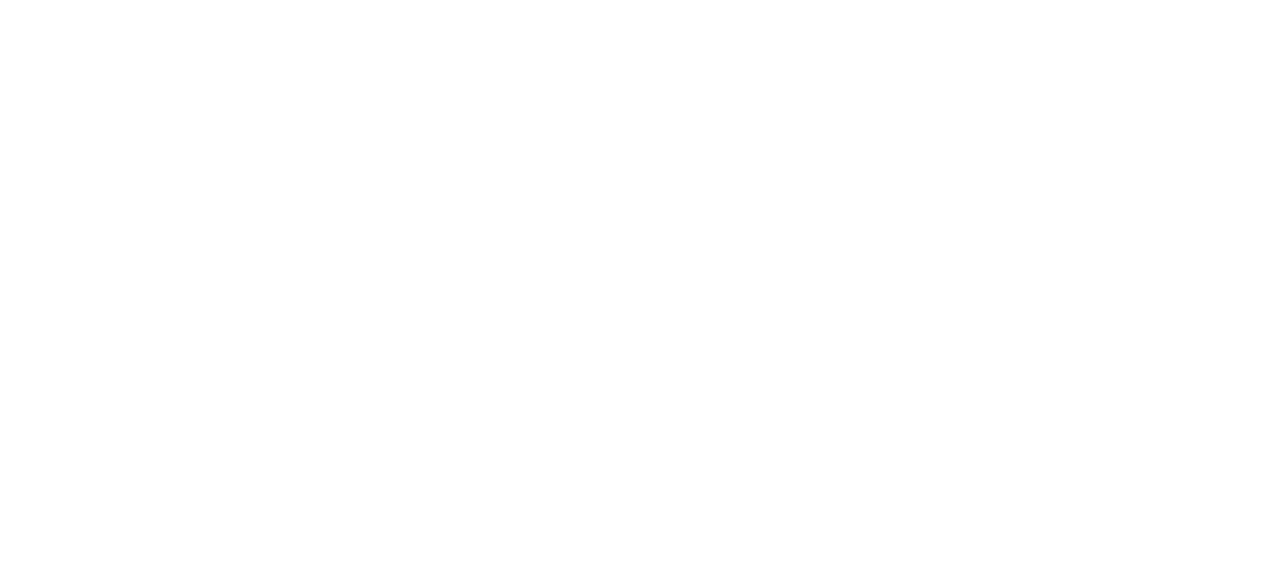 scroll, scrollTop: 0, scrollLeft: 0, axis: both 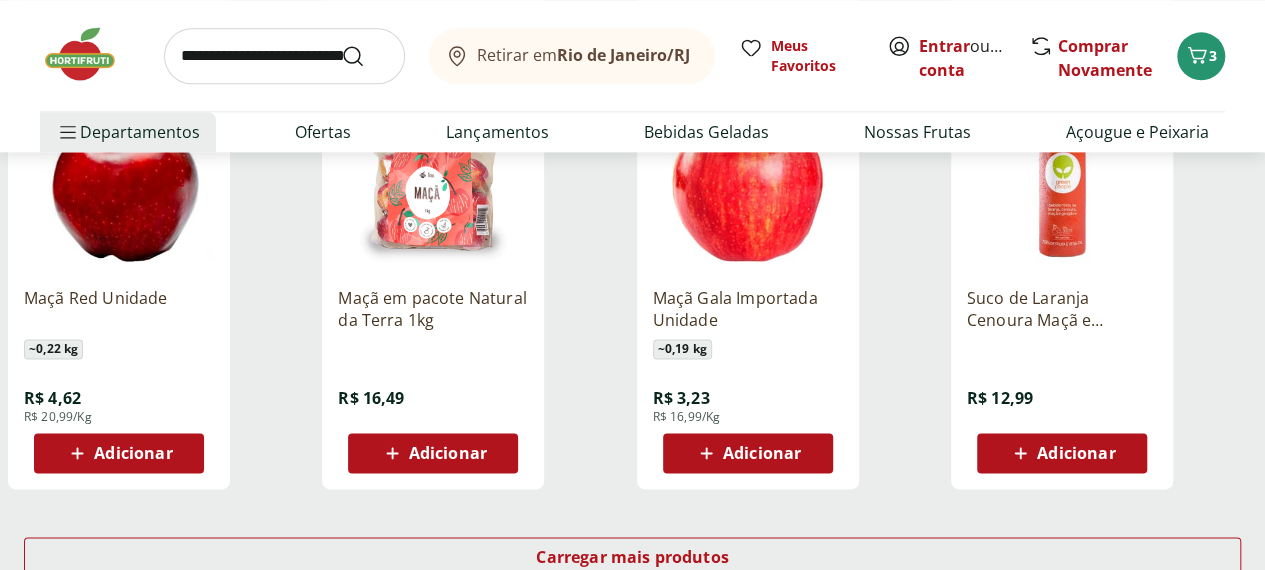 click on "Adicionar" at bounding box center (747, 453) 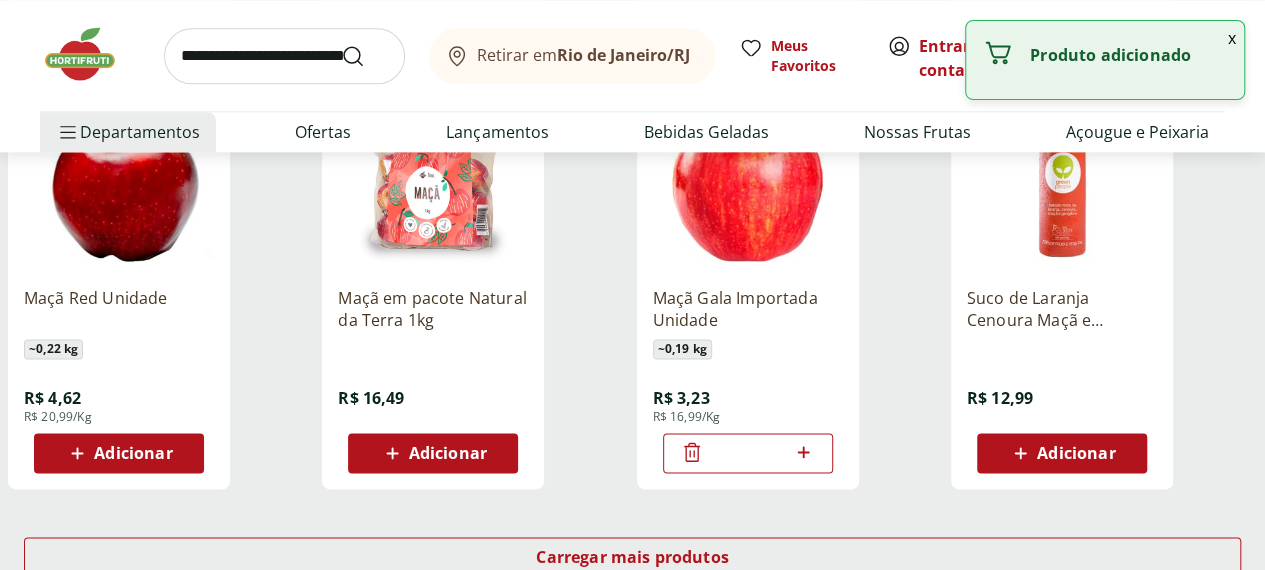 click 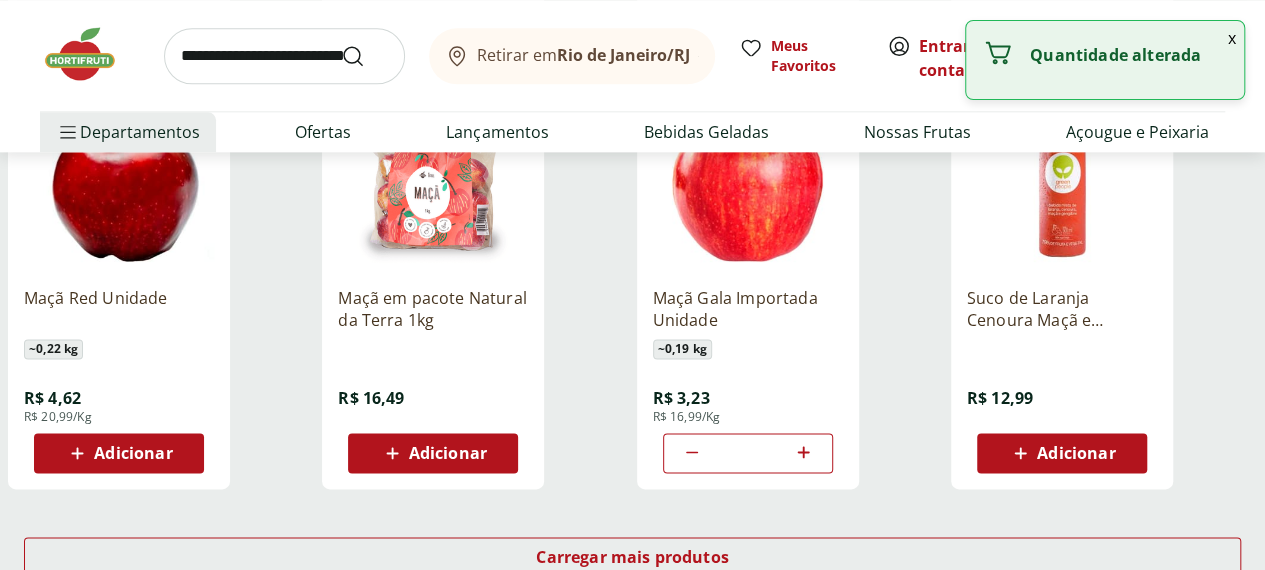 click 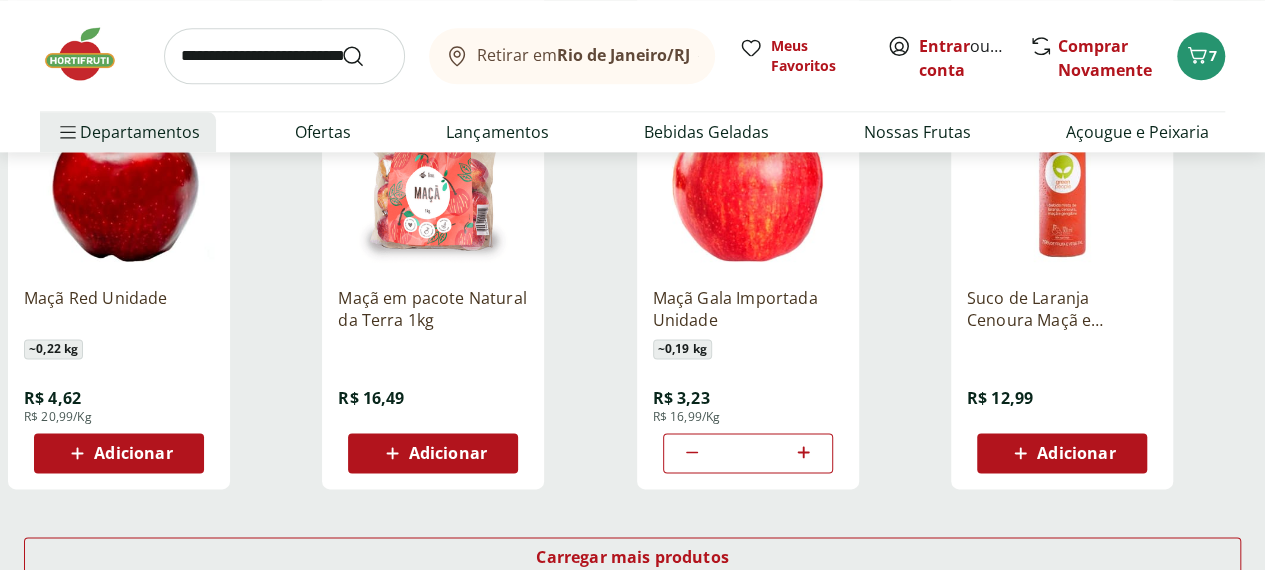 click on "*" at bounding box center (748, 453) 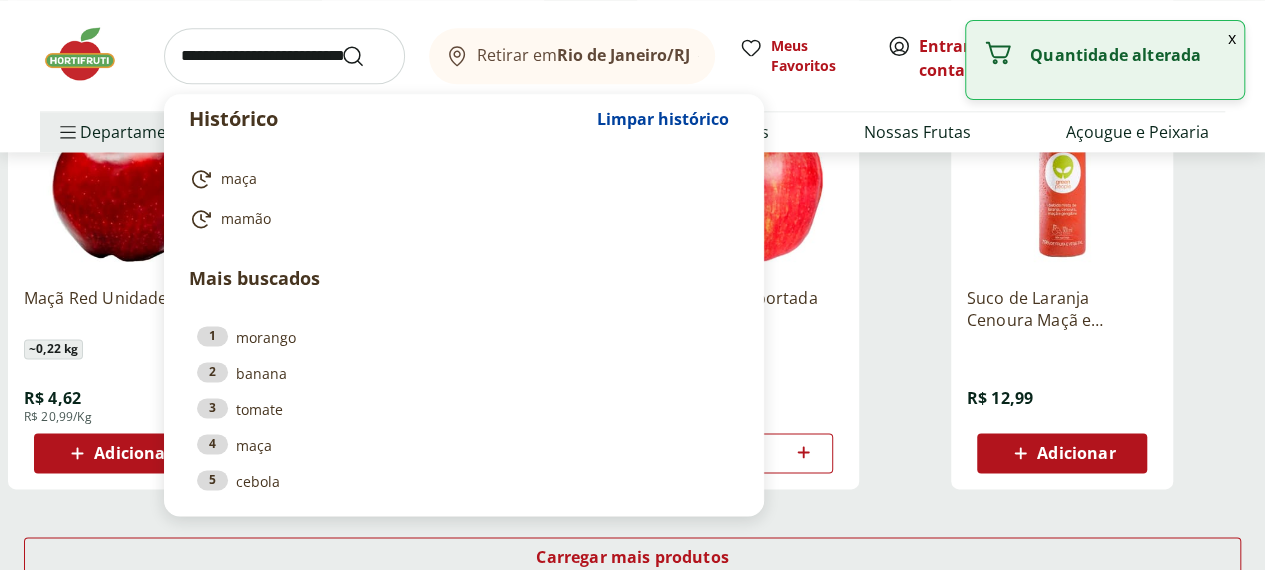 click at bounding box center (284, 56) 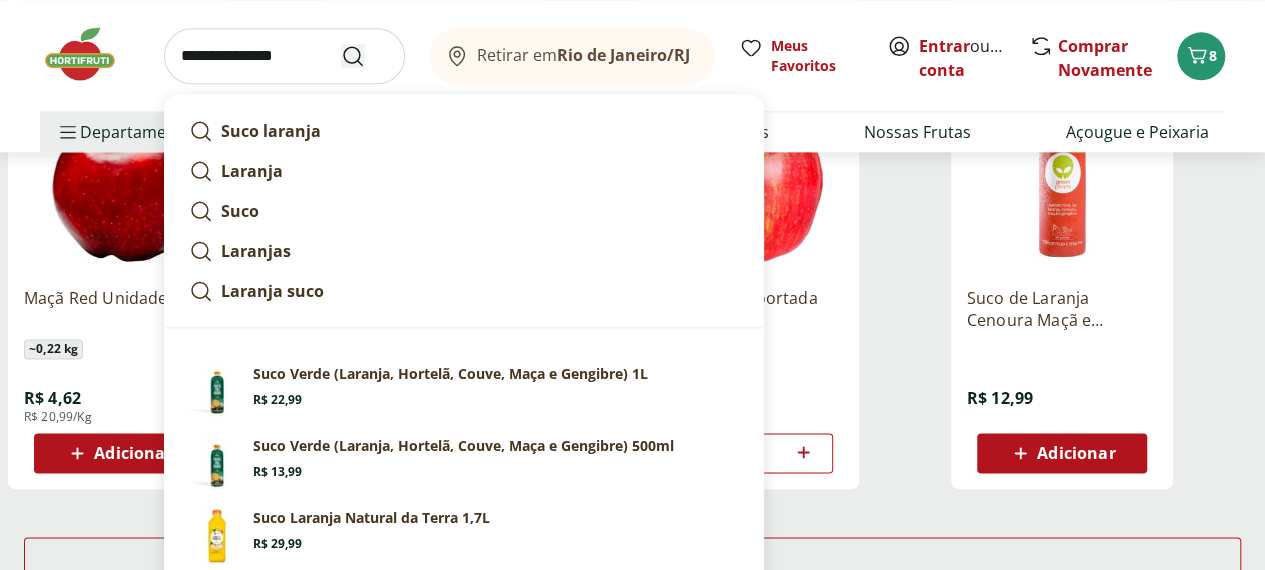type on "**********" 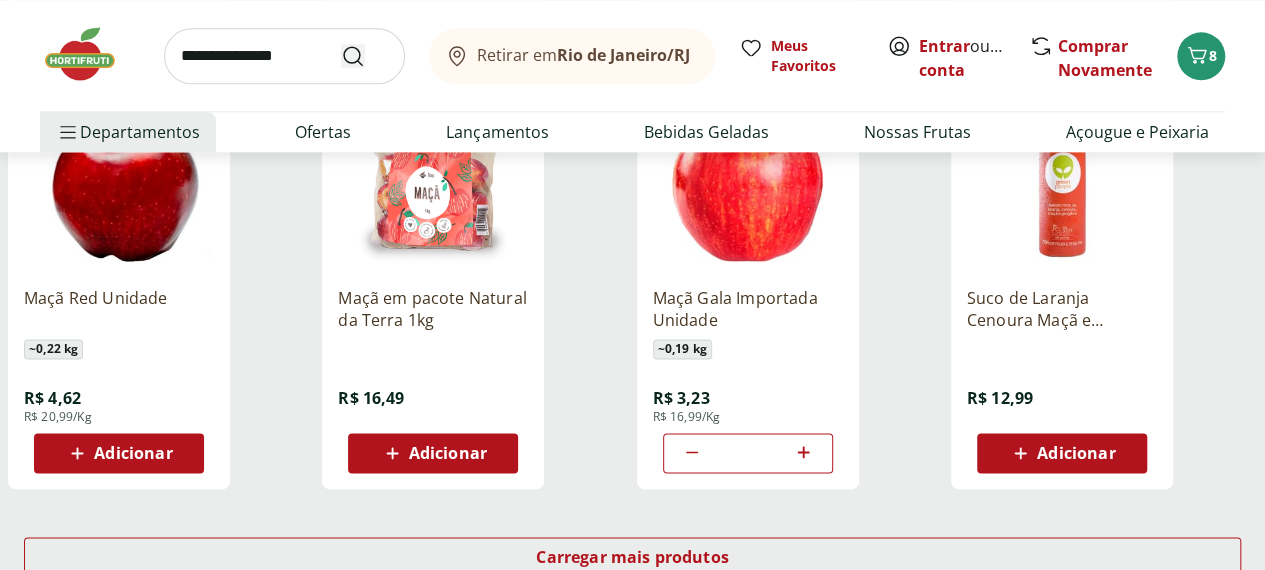 scroll, scrollTop: 0, scrollLeft: 0, axis: both 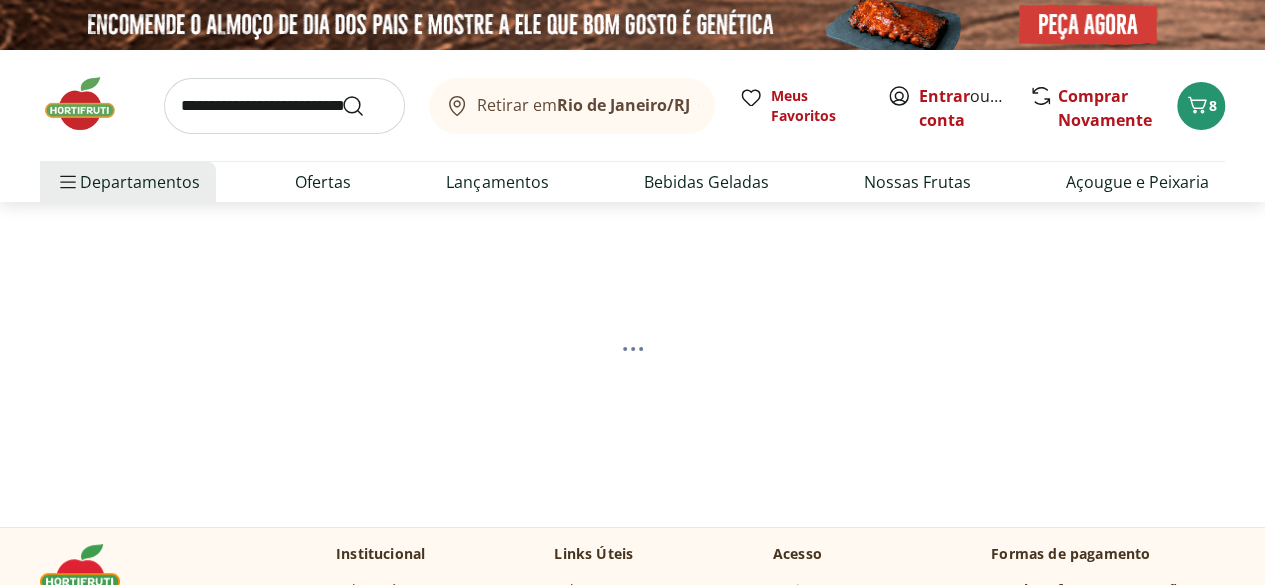 select on "**********" 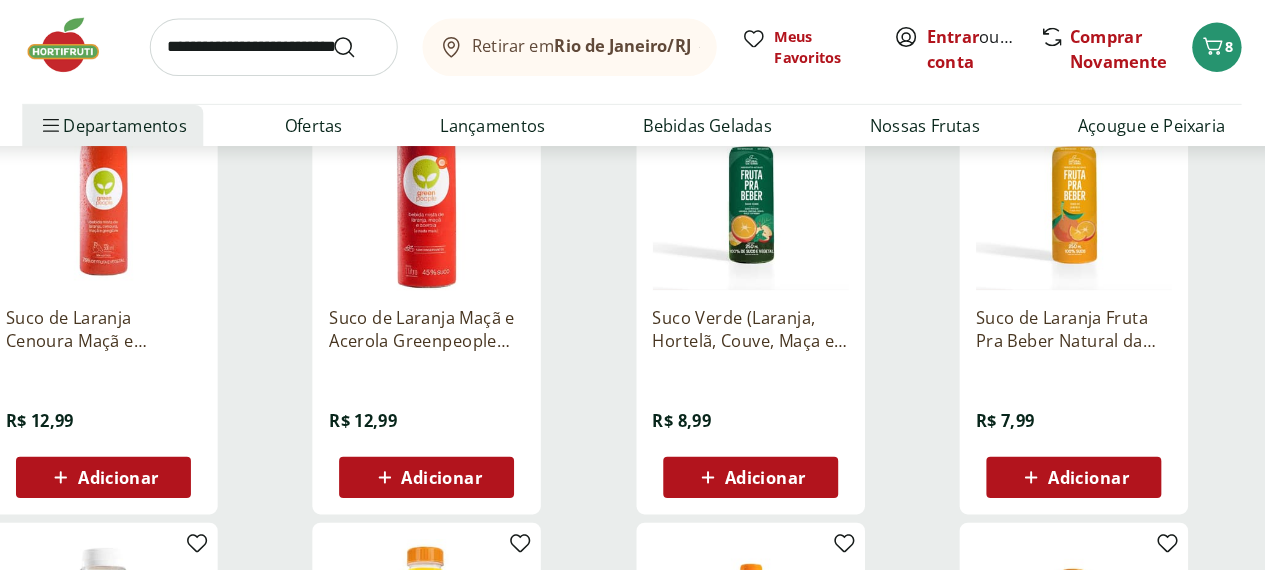 scroll, scrollTop: 751, scrollLeft: 0, axis: vertical 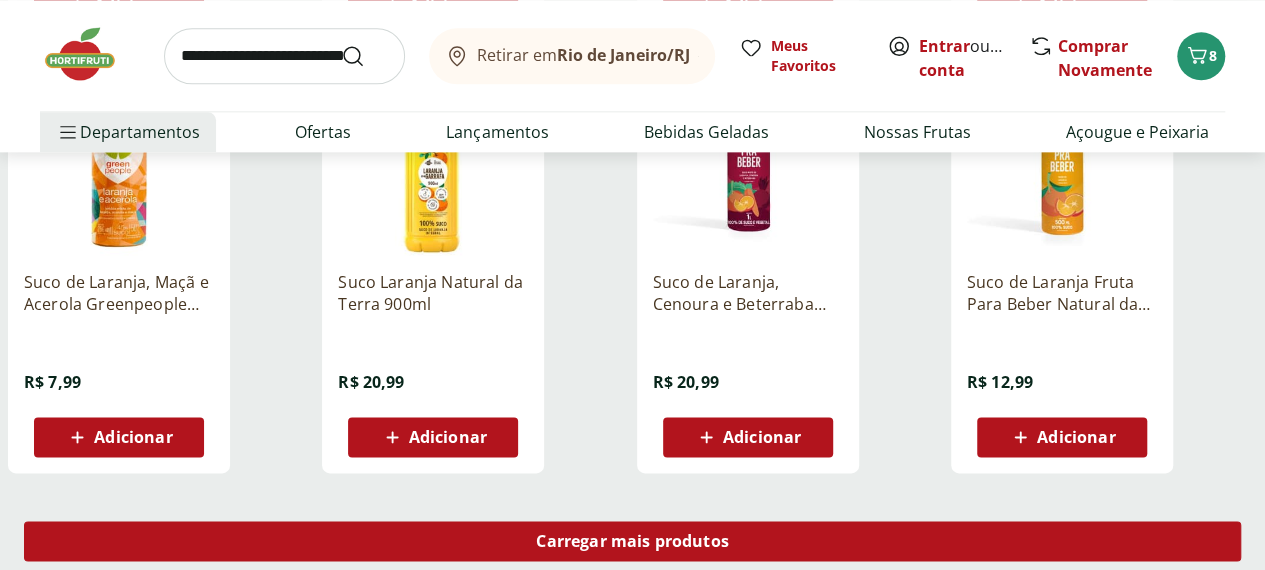click on "Carregar mais produtos" at bounding box center [632, 541] 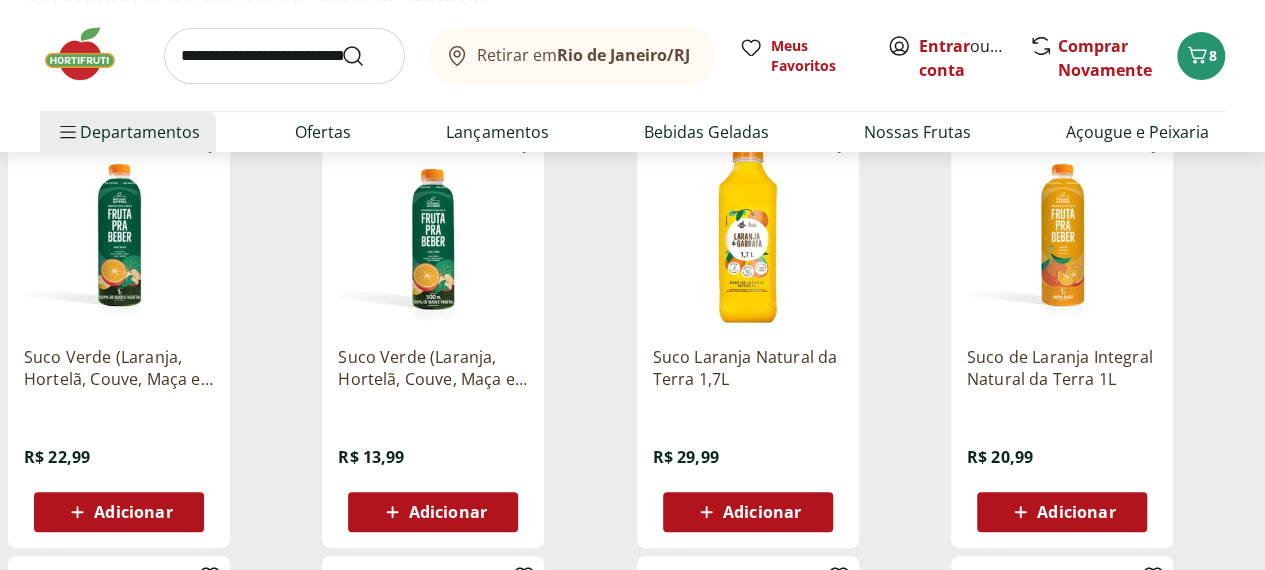scroll, scrollTop: 256, scrollLeft: 0, axis: vertical 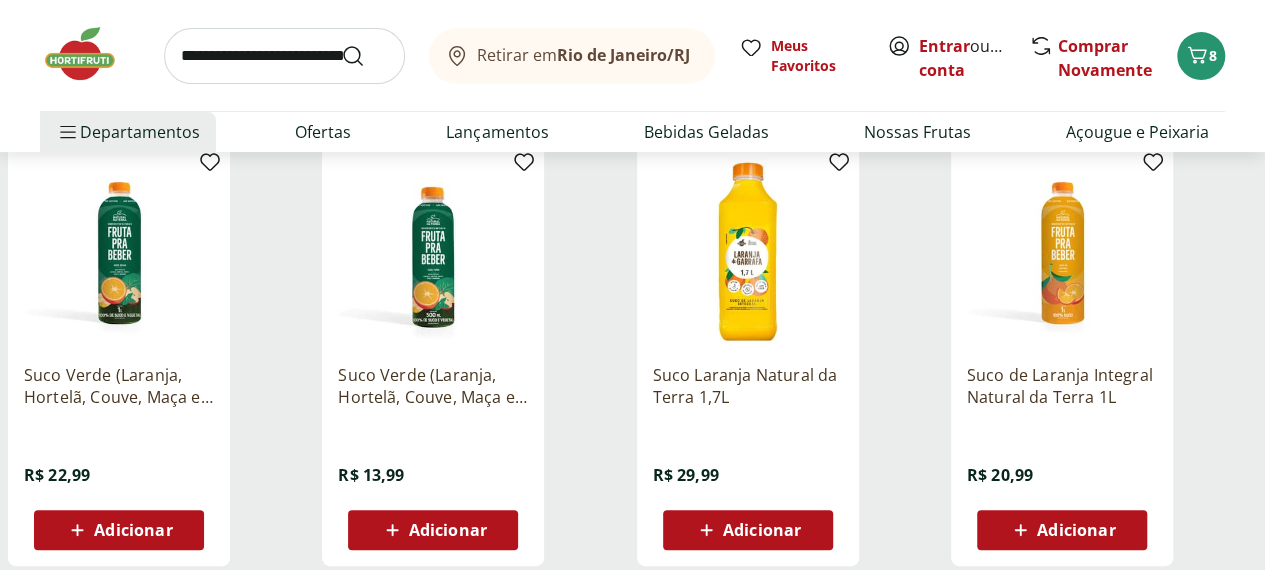click on "Adicionar" at bounding box center (762, 530) 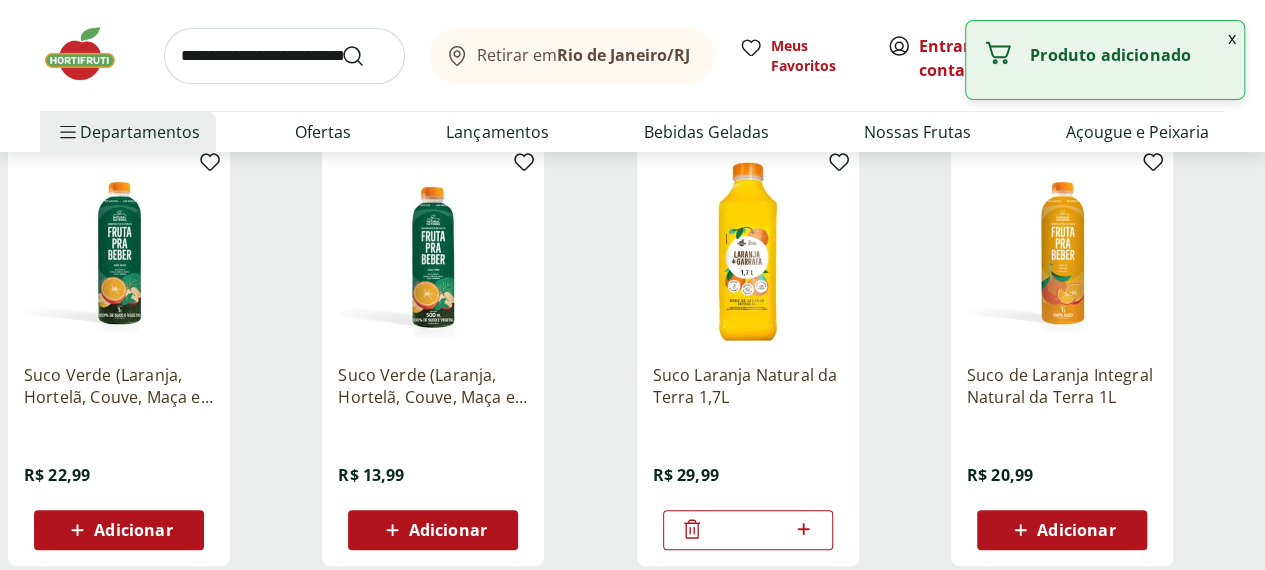 scroll, scrollTop: 0, scrollLeft: 0, axis: both 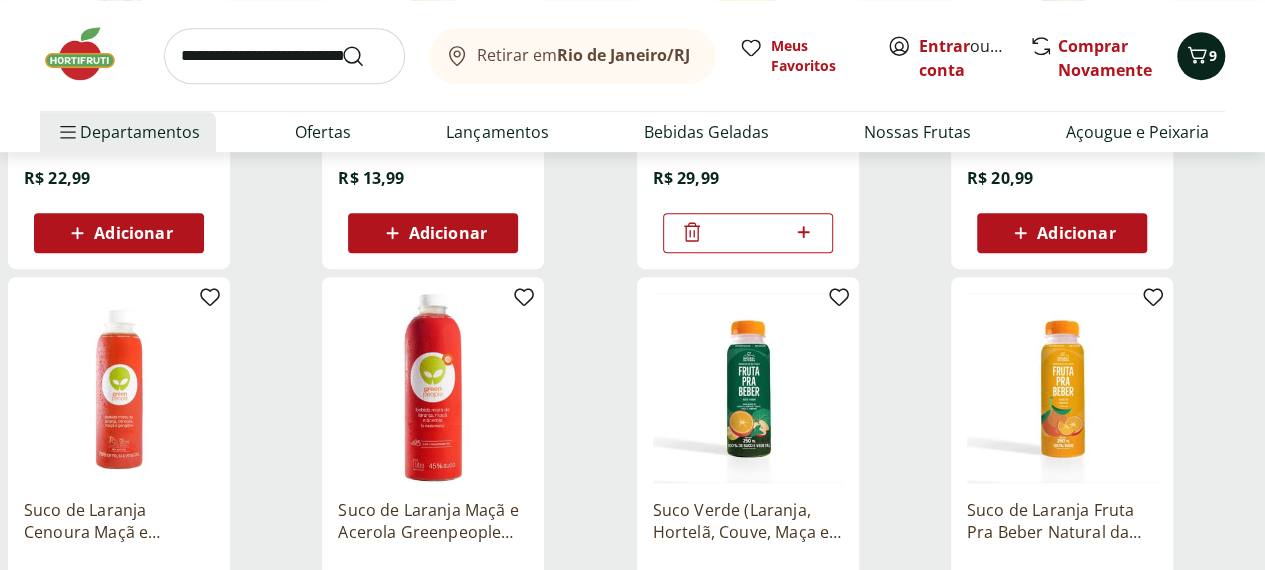 click on "9" at bounding box center [1201, 56] 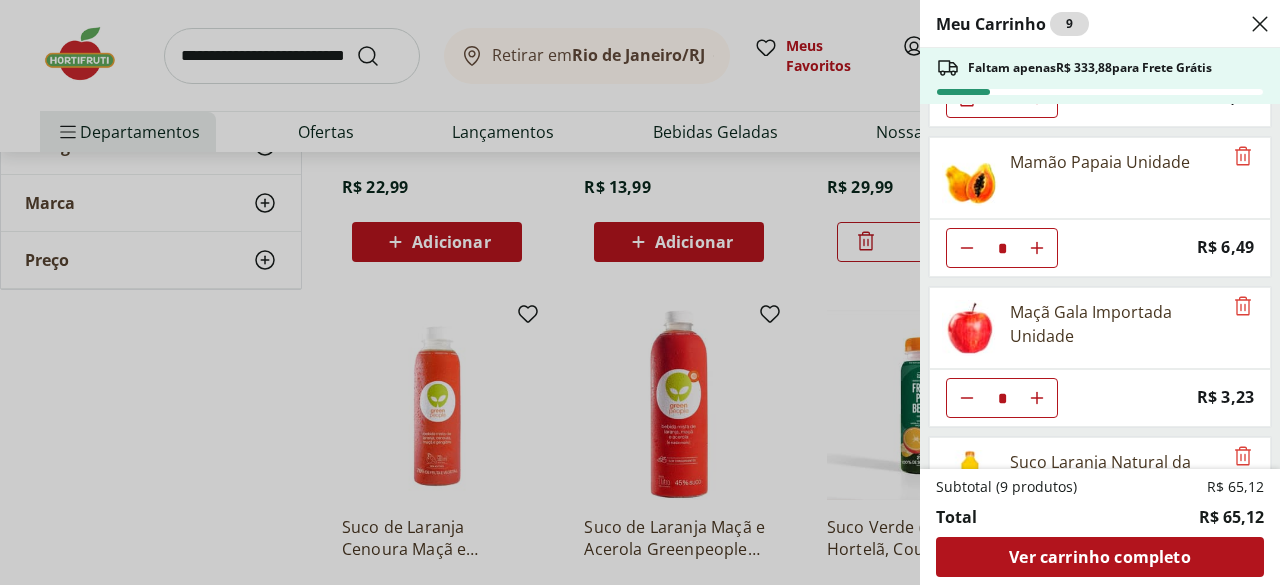 scroll, scrollTop: 0, scrollLeft: 0, axis: both 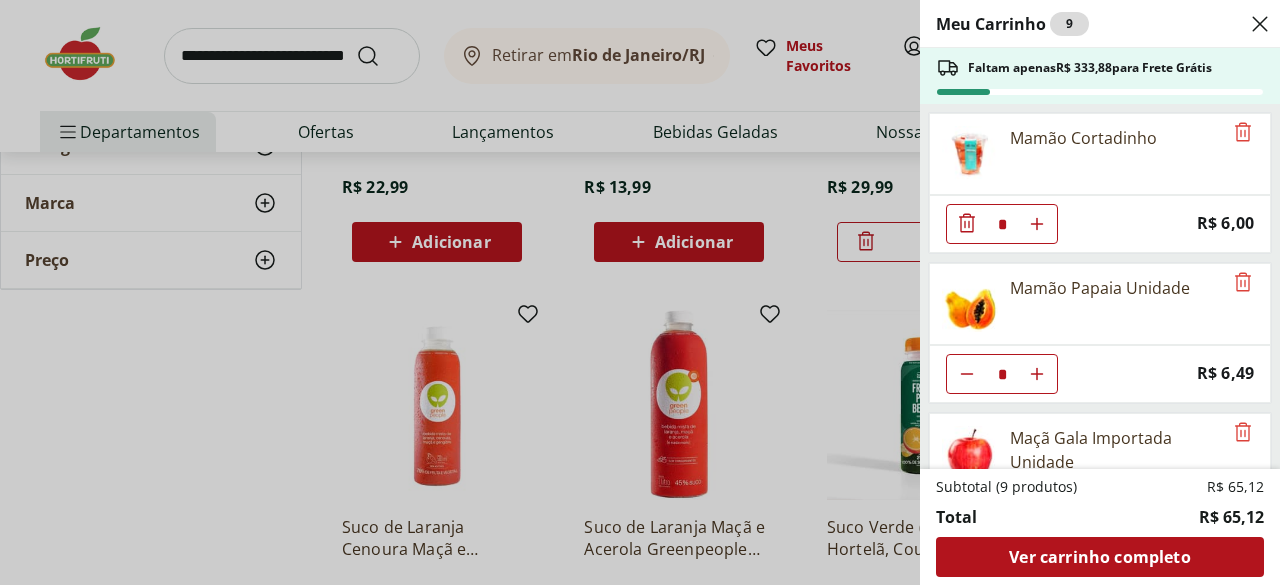 click on "Meu Carrinho 9 Faltam apenas  R$ 333,88  para Frete Grátis Mamão Cortadinho * Price: R$ 6,00 Mamão Papaia Unidade * Price: R$ 6,49 Maçã Gala Importada Unidade * Price: R$ 3,23 Suco Laranja Natural da Terra 1,7L * Price: R$ 29,99 Subtotal (9 produtos) R$ 65,12 Total R$ 65,12 Ver carrinho completo" at bounding box center (640, 292) 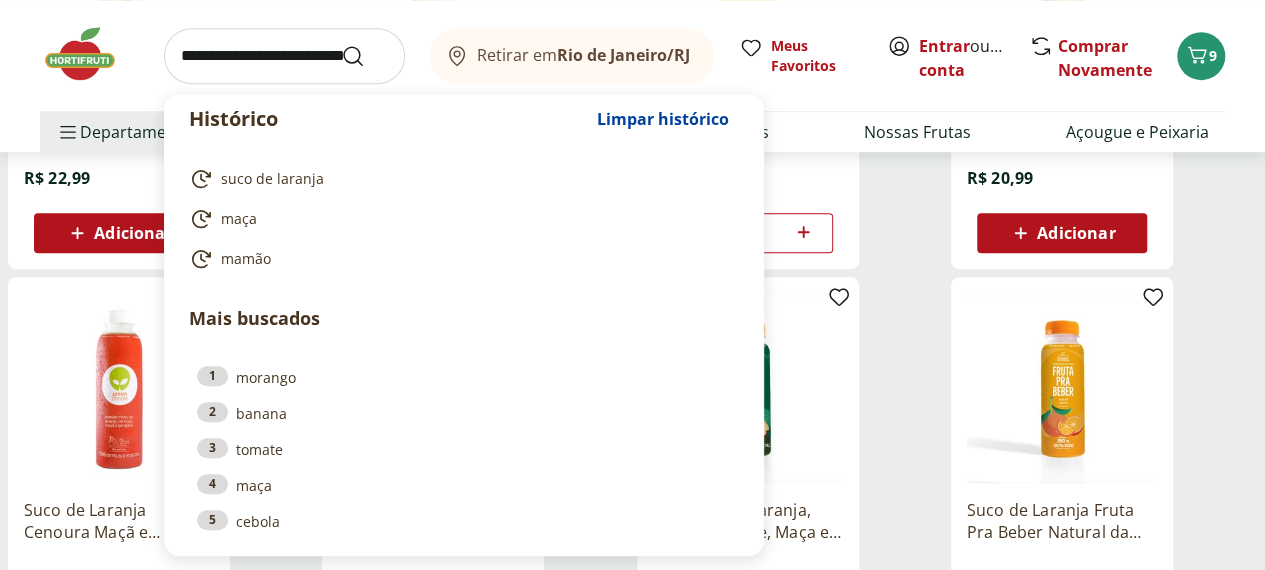 click at bounding box center [284, 56] 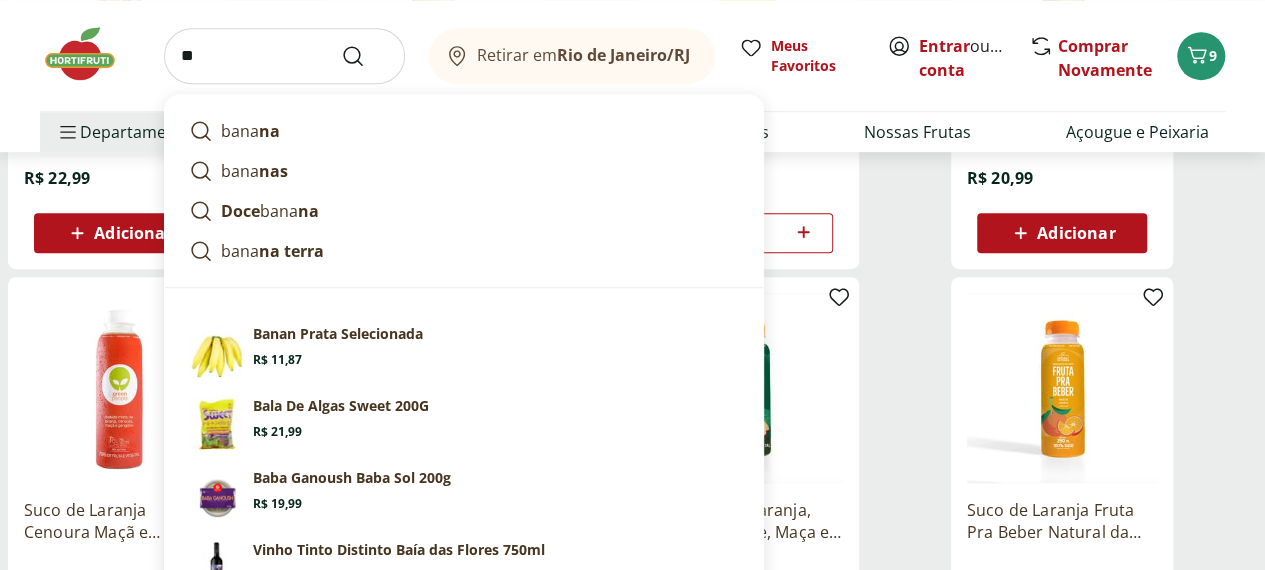 type on "*" 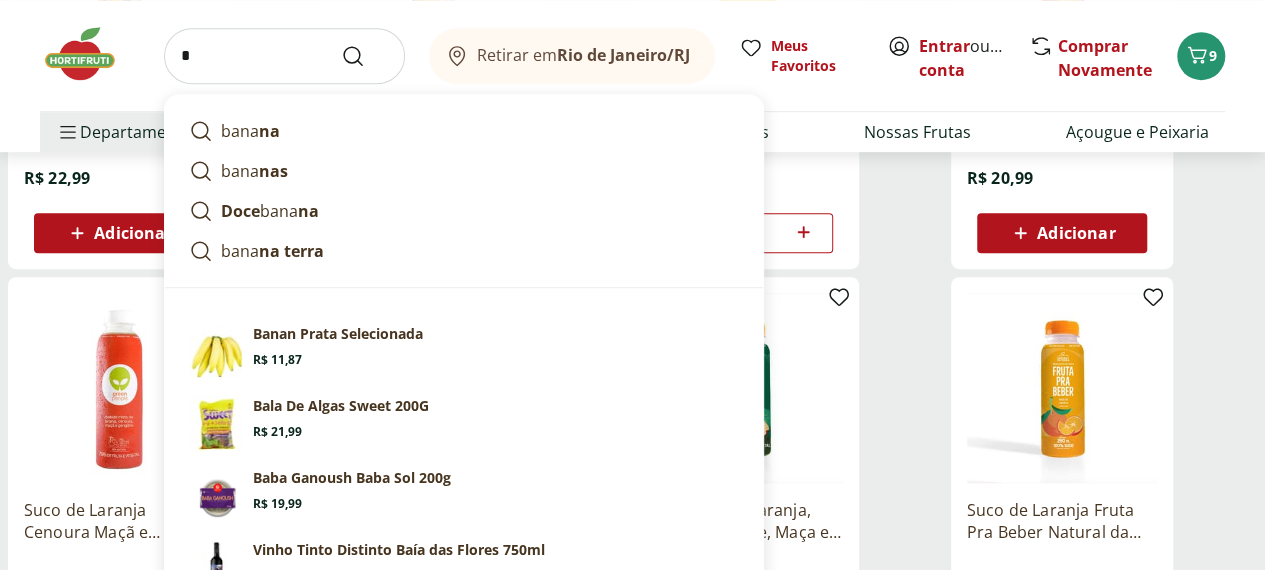 type 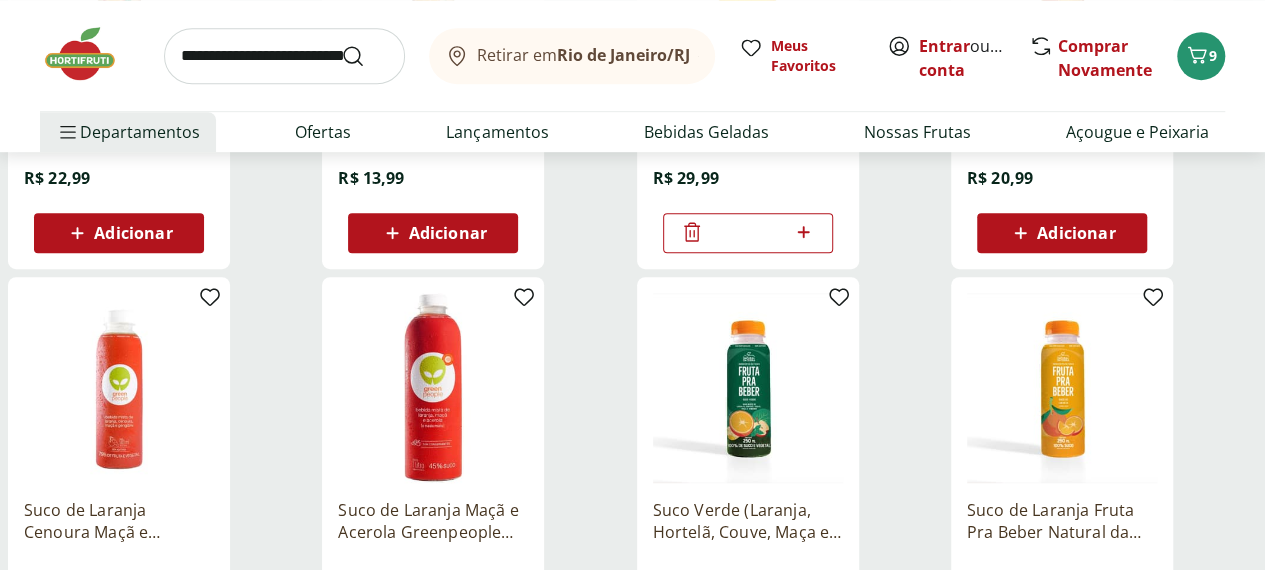 click on "**********" at bounding box center [632, 1144] 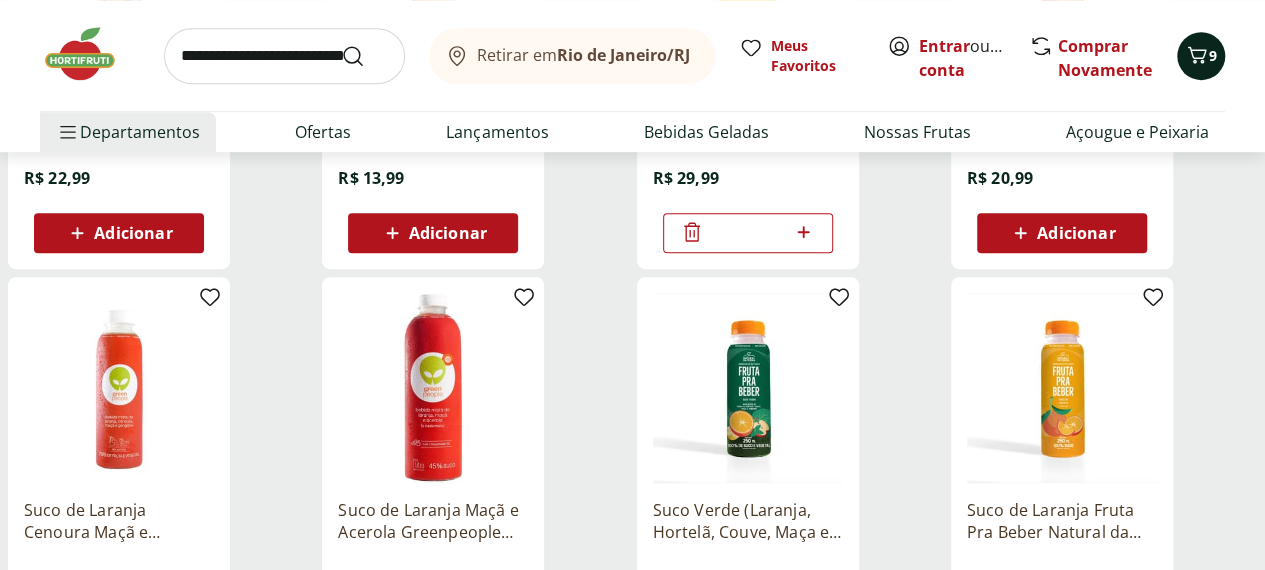 click on "9" at bounding box center [1213, 55] 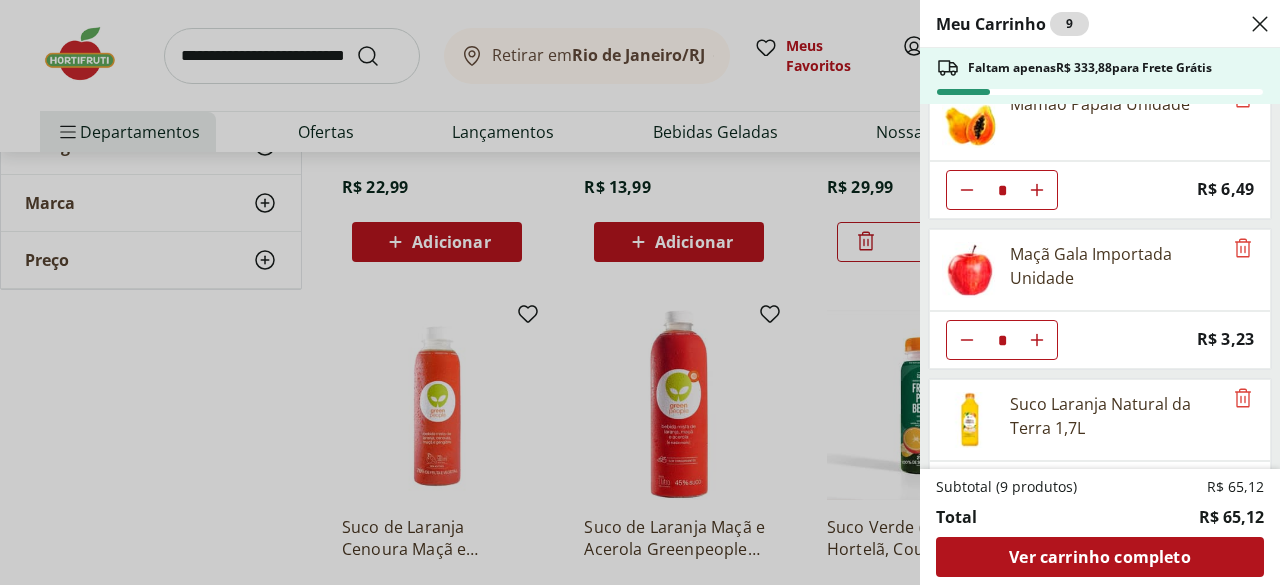 scroll, scrollTop: 234, scrollLeft: 0, axis: vertical 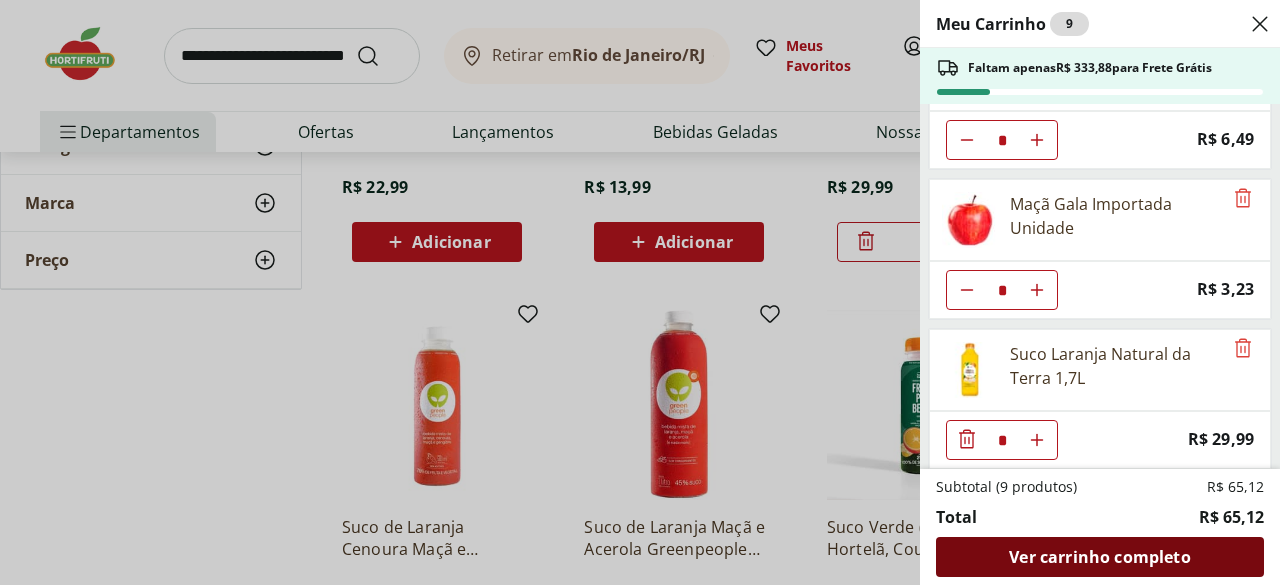 click on "Ver carrinho completo" at bounding box center (1099, 557) 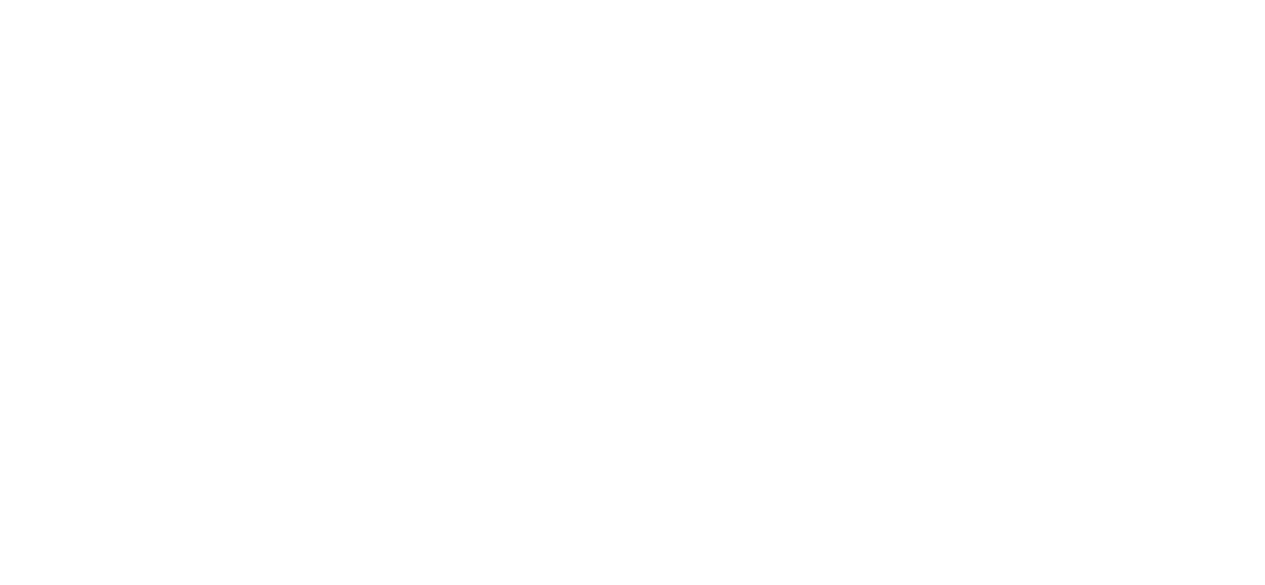 scroll, scrollTop: 0, scrollLeft: 0, axis: both 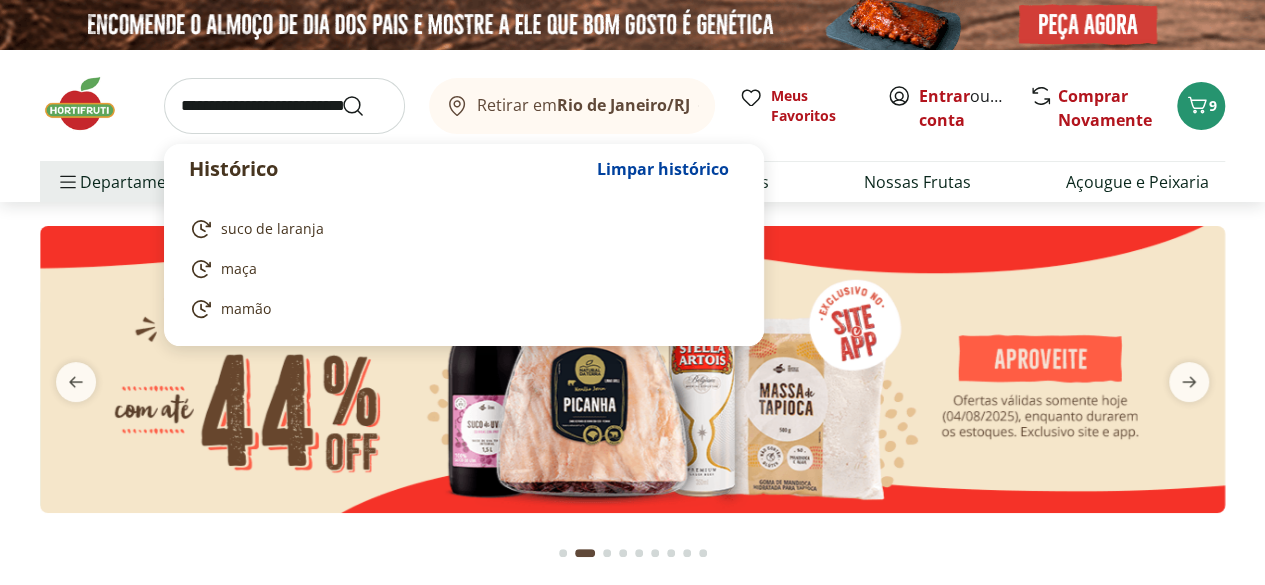click at bounding box center [284, 106] 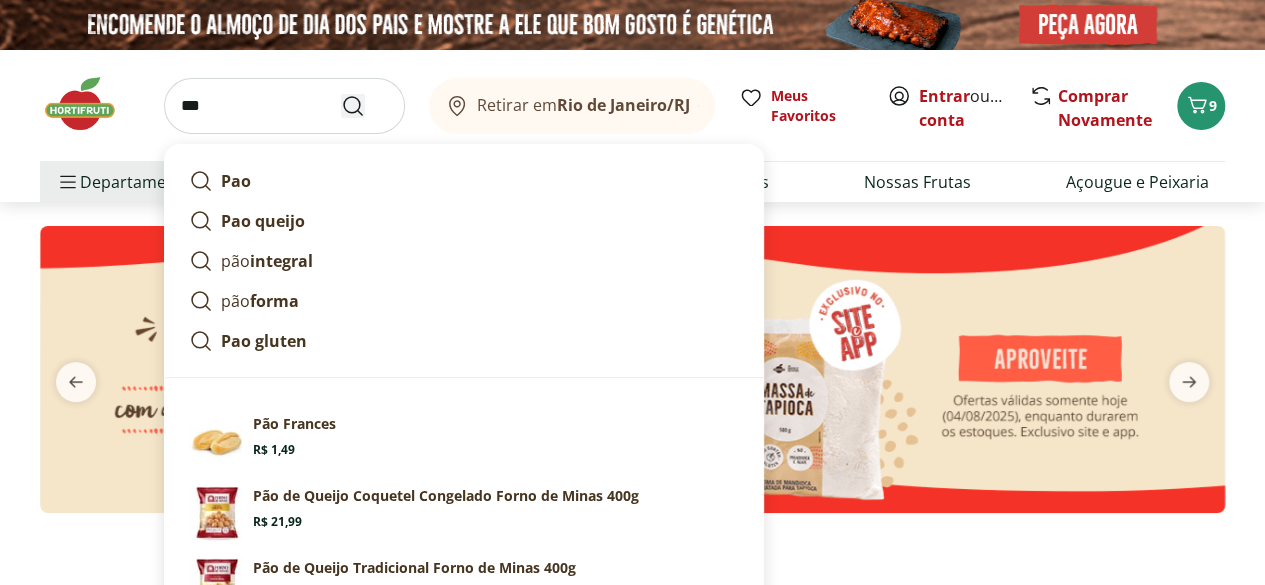 type on "***" 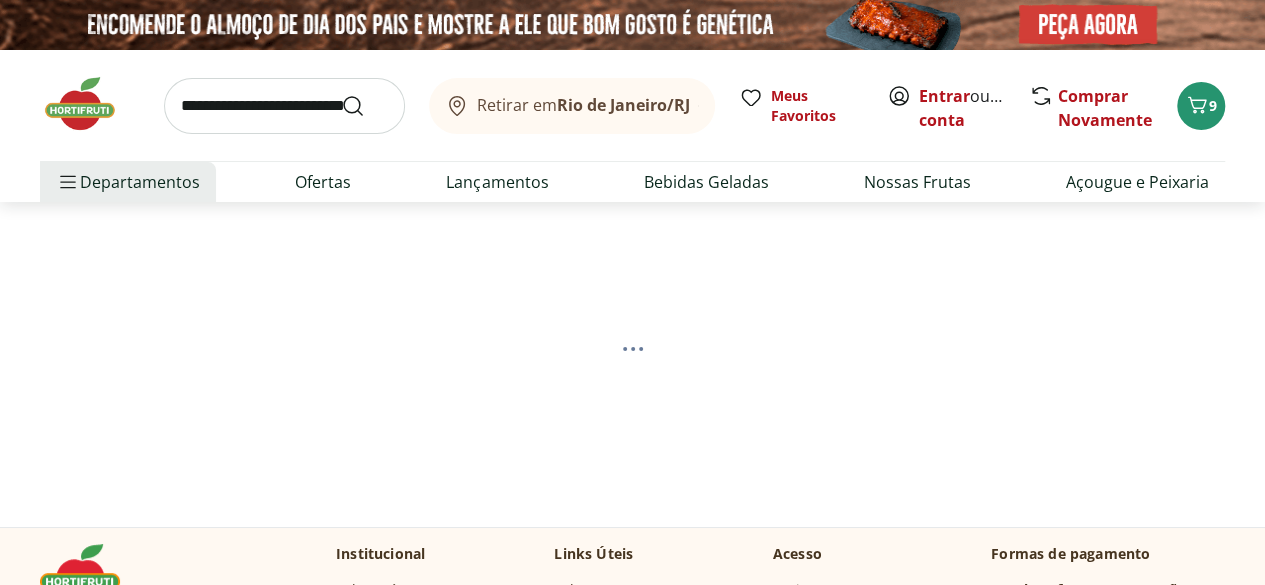 select on "**********" 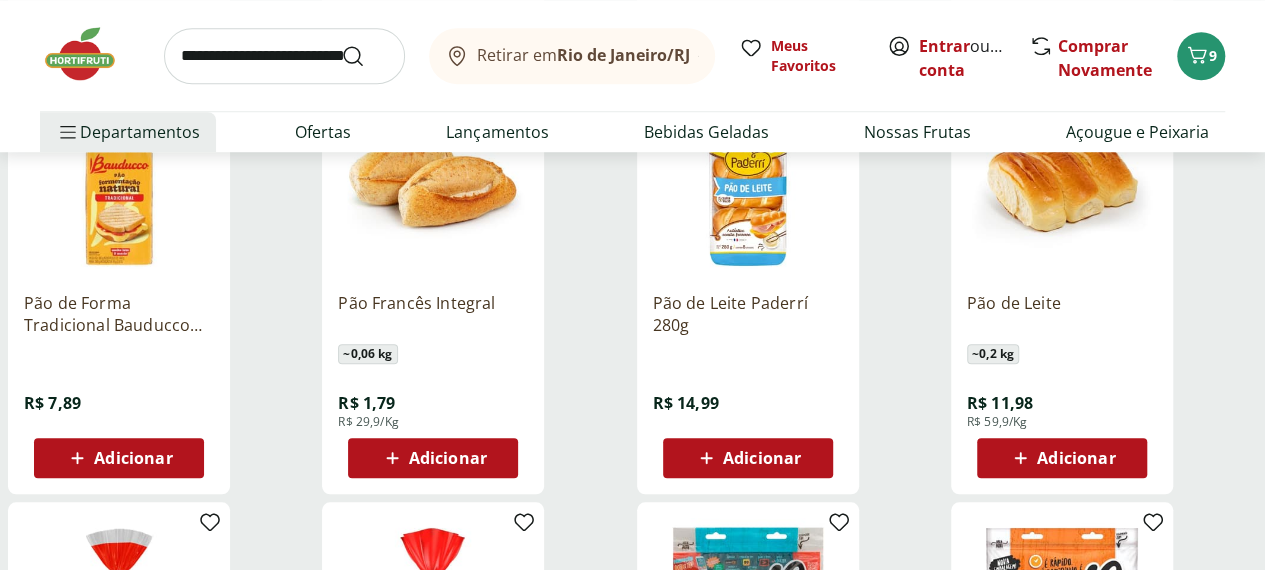 scroll, scrollTop: 734, scrollLeft: 0, axis: vertical 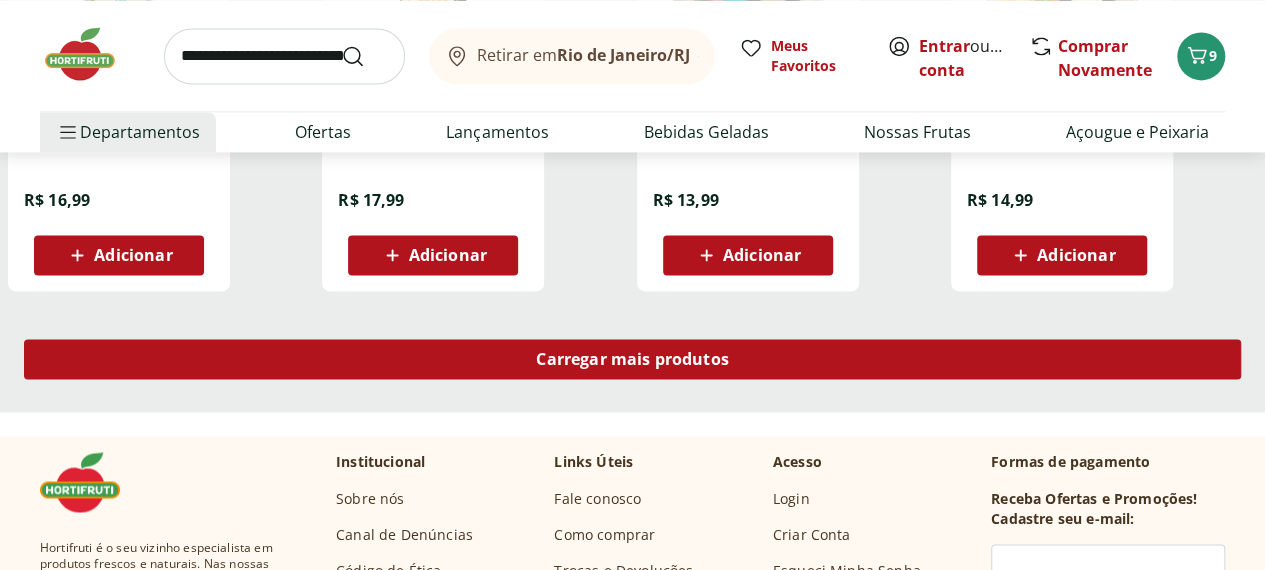 click on "Carregar mais produtos" at bounding box center [632, 359] 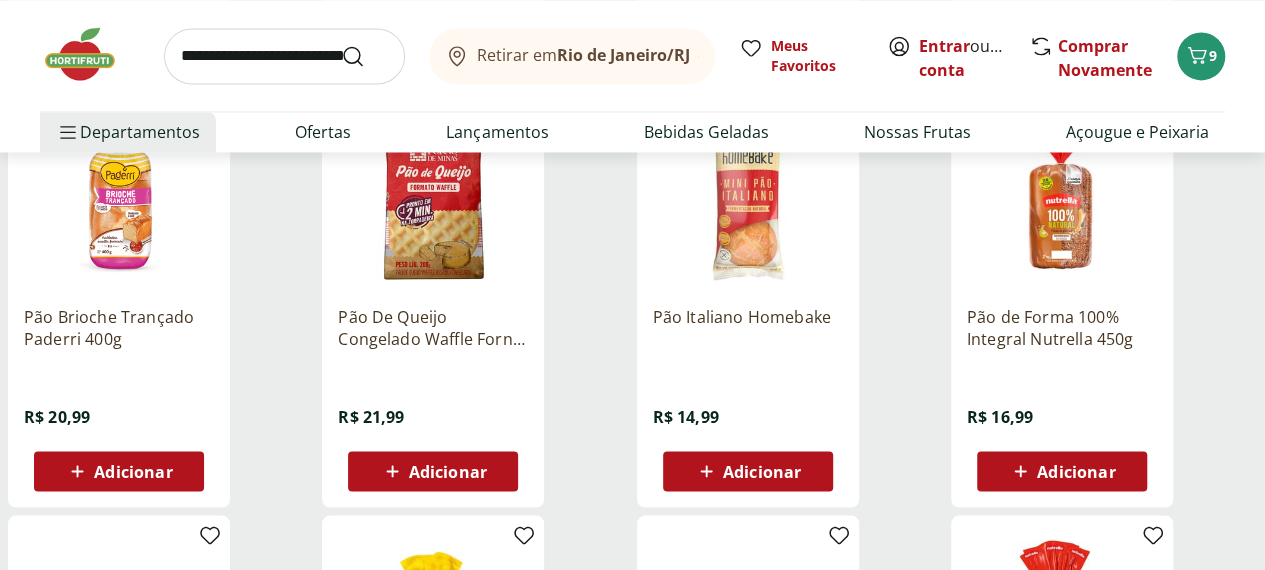 scroll, scrollTop: 1631, scrollLeft: 0, axis: vertical 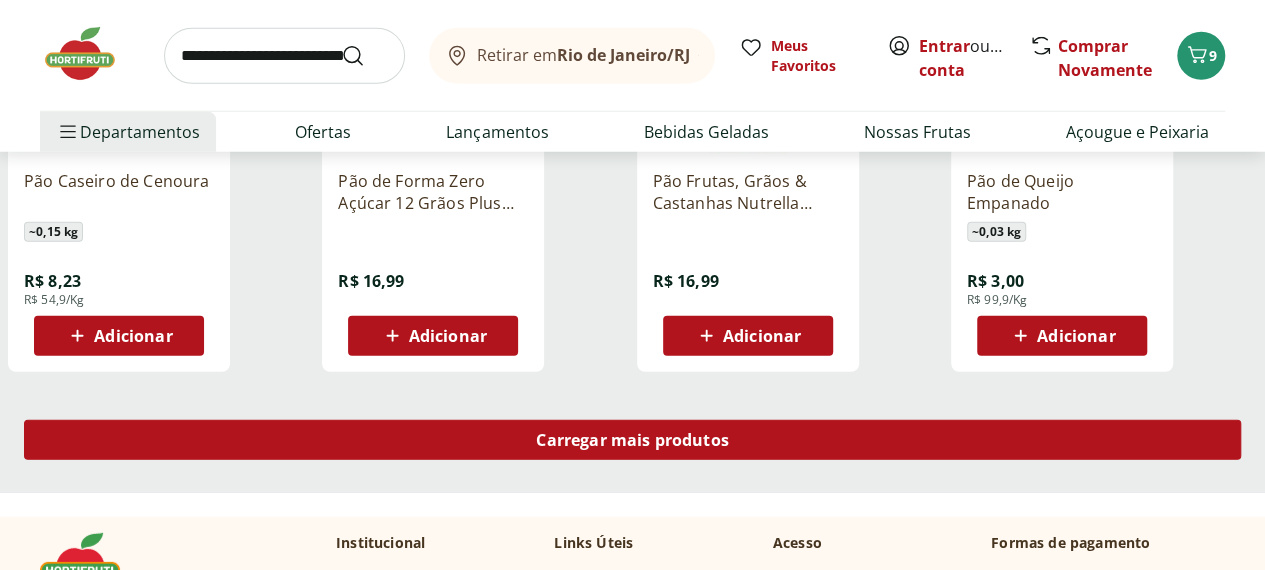 click on "Carregar mais produtos" at bounding box center (632, 440) 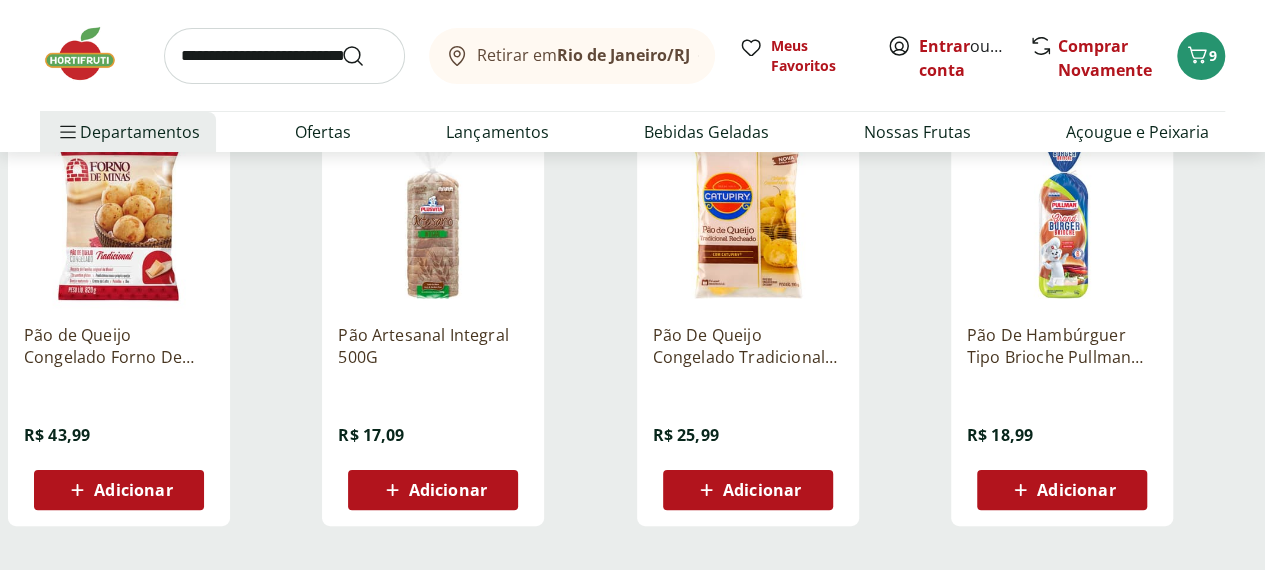 scroll, scrollTop: 3760, scrollLeft: 0, axis: vertical 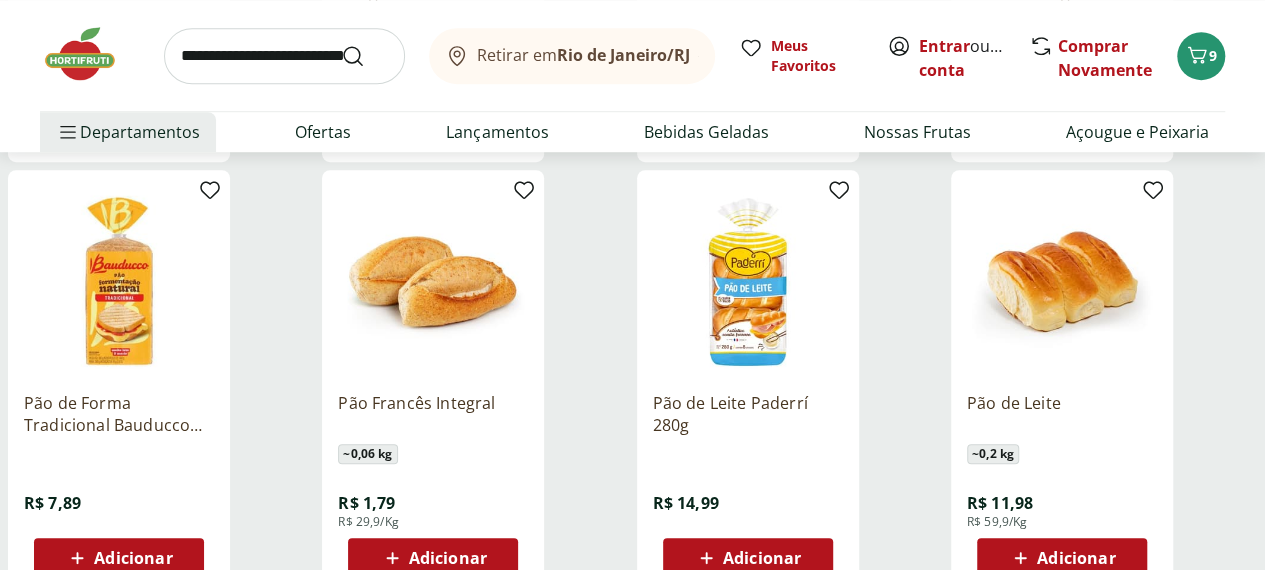 click at bounding box center (119, 281) 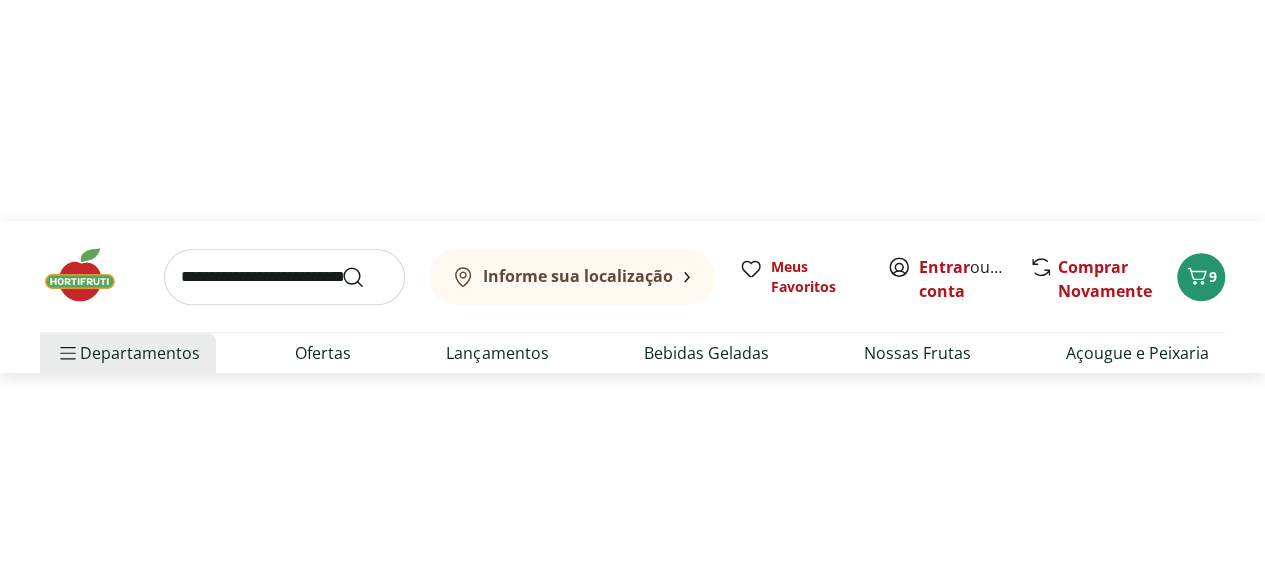 scroll, scrollTop: 0, scrollLeft: 0, axis: both 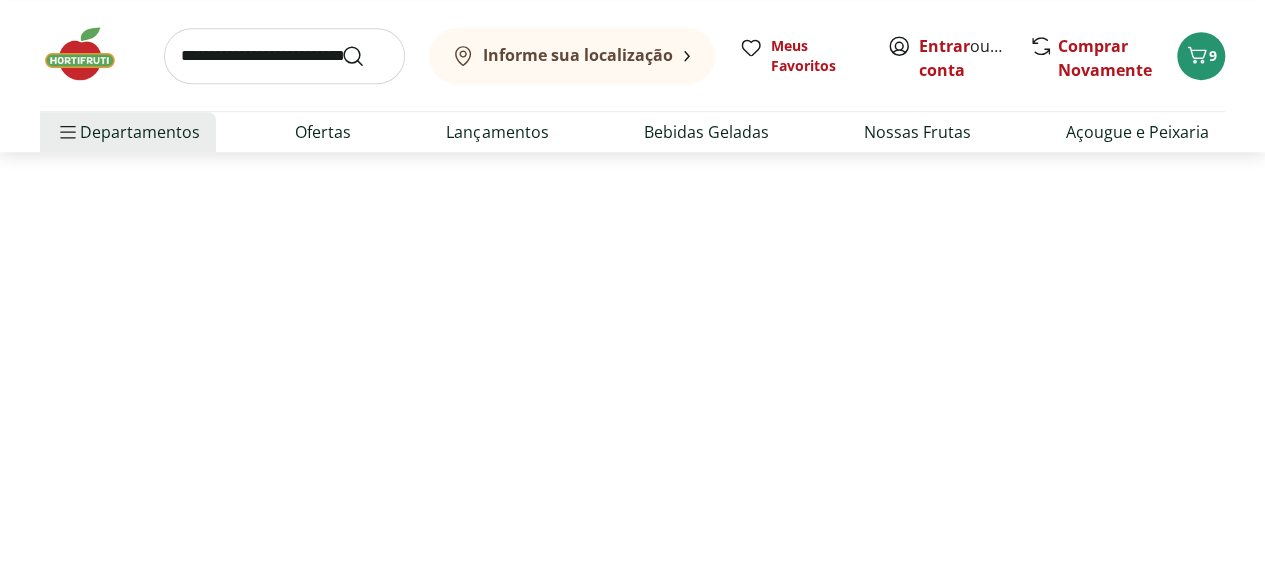 select on "**********" 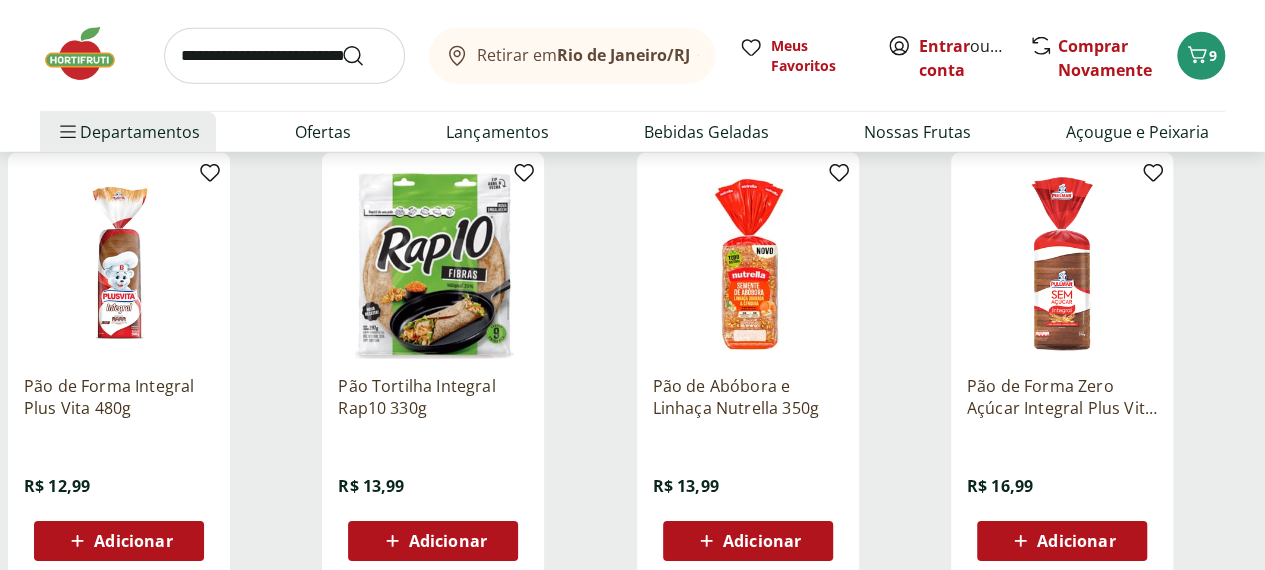 scroll, scrollTop: 2680, scrollLeft: 0, axis: vertical 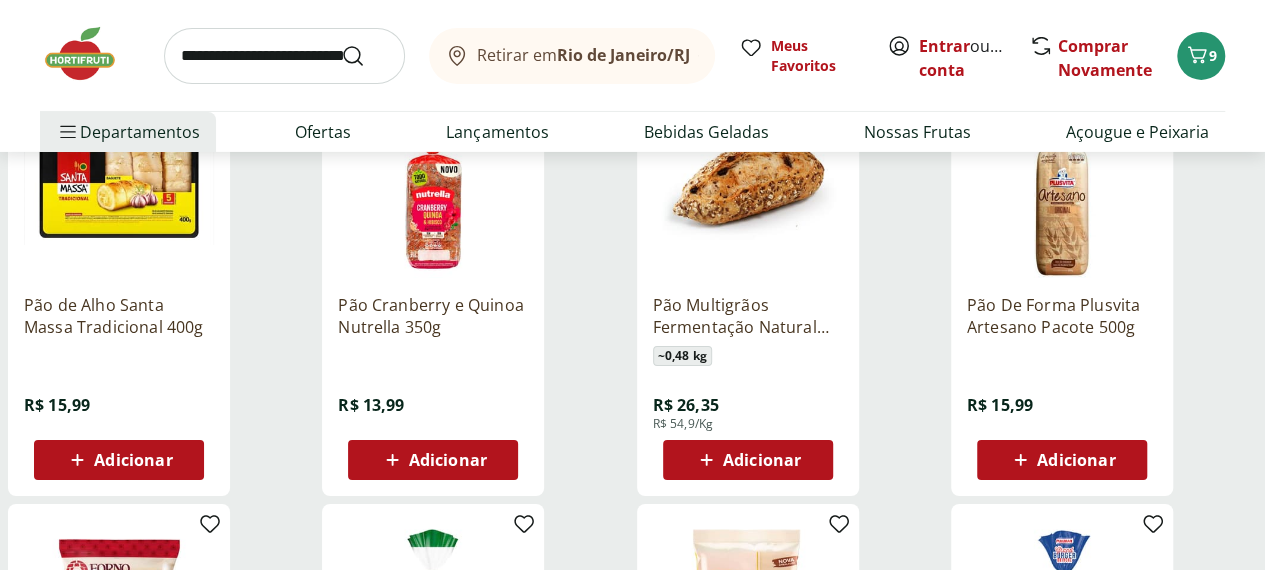 click on "Adicionar" at bounding box center [1076, 460] 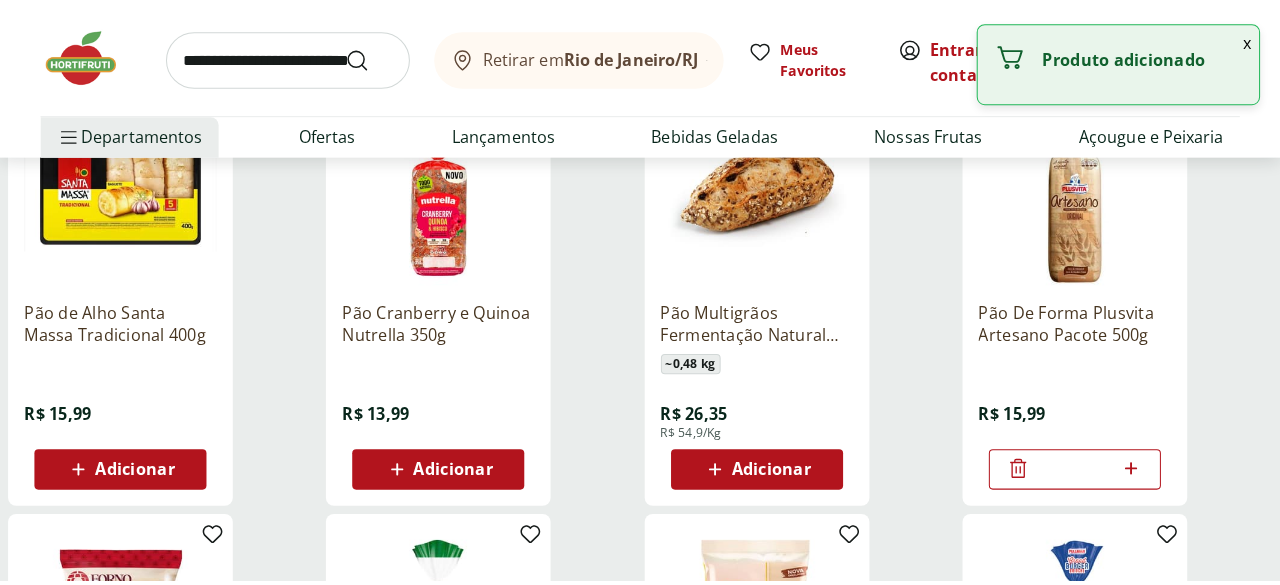 scroll, scrollTop: 2867, scrollLeft: 0, axis: vertical 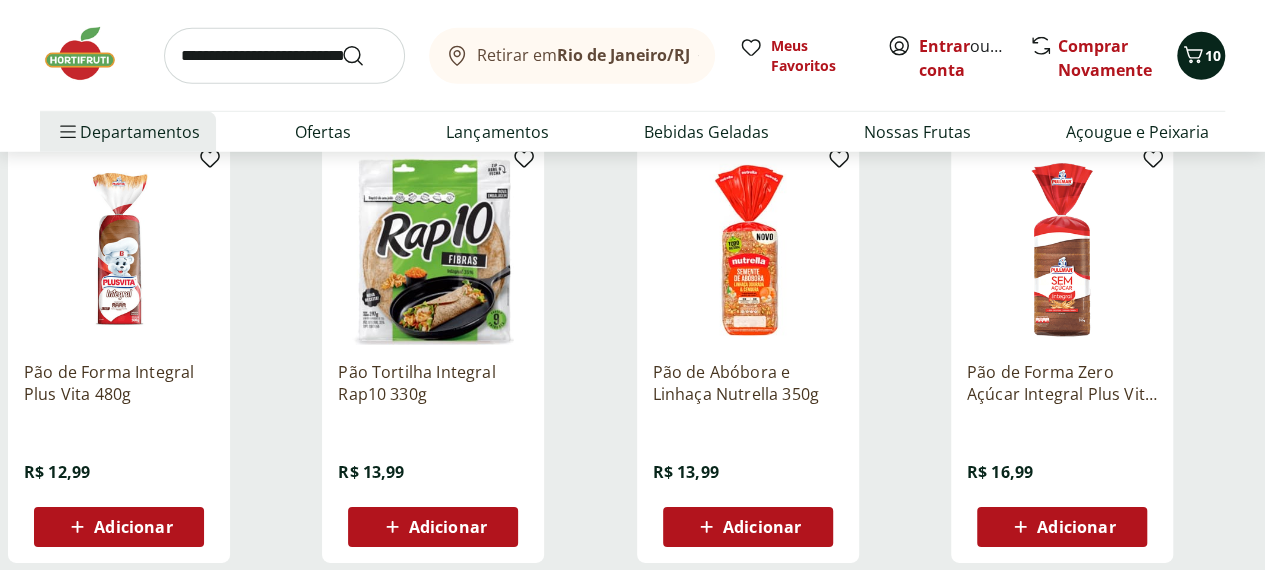 click 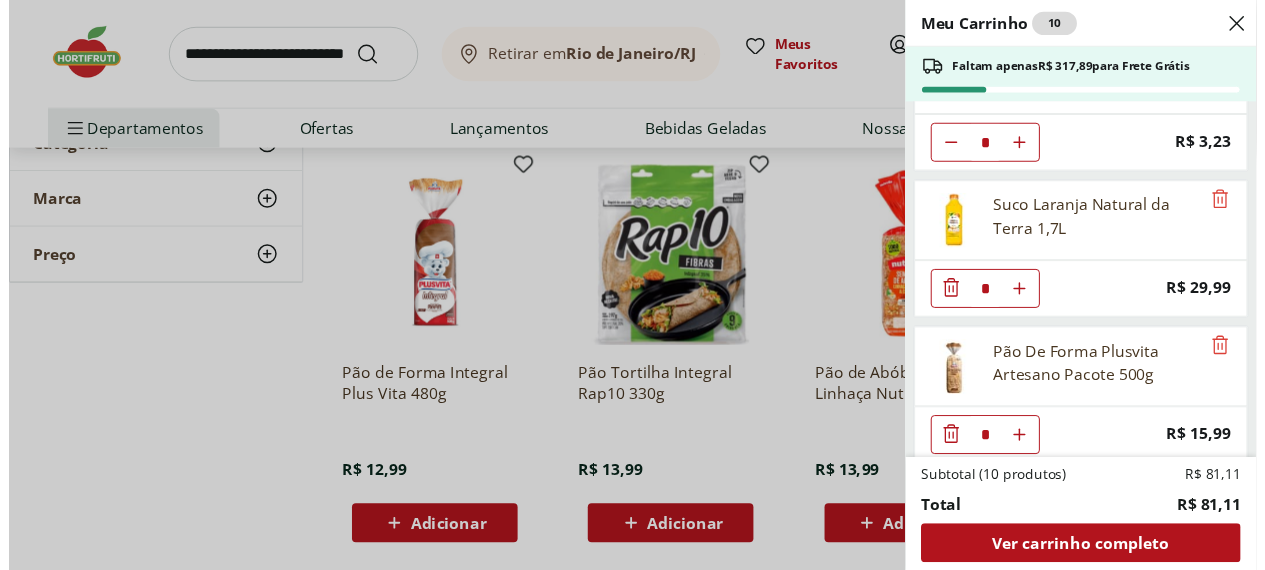 scroll, scrollTop: 382, scrollLeft: 0, axis: vertical 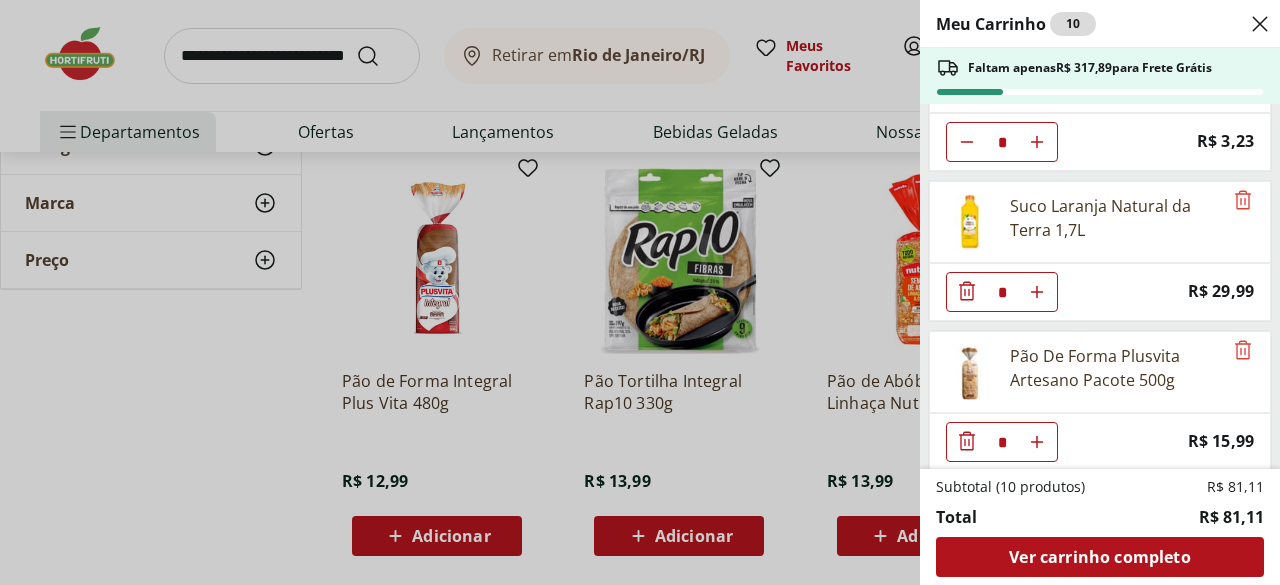 click on "Meu Carrinho 10 Faltam apenas  R$ [PRICE]  para Frete Grátis Mamão Cortadinho * Price: R$ [PRICE]  Mamão Papaia Unidade * Price: R$ [PRICE]  Maçã Gala Importada Unidade * Price: R$ [PRICE]  Suco Laranja Natural da Terra 1,7L * Price: R$ [PRICE]  Pão De Forma Plusvita Artesano Pacote 500g * Price: R$ [PRICE]  Subtotal (10 produtos) R$ [PRICE]  Total R$ [PRICE]  Ver carrinho completo" at bounding box center (640, 292) 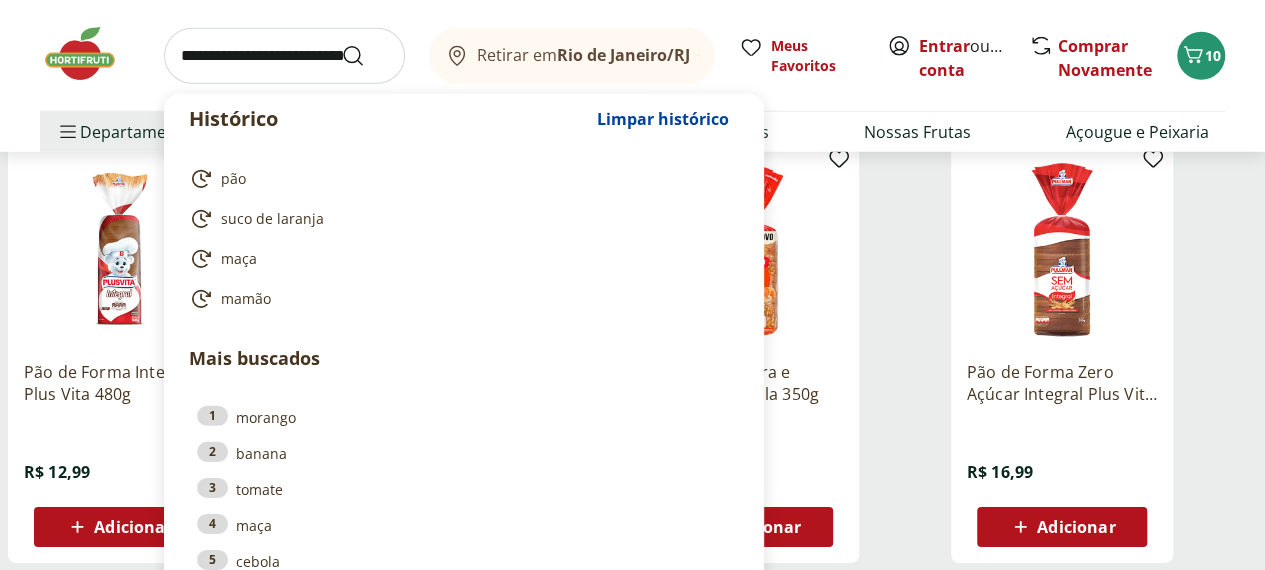 click at bounding box center (284, 56) 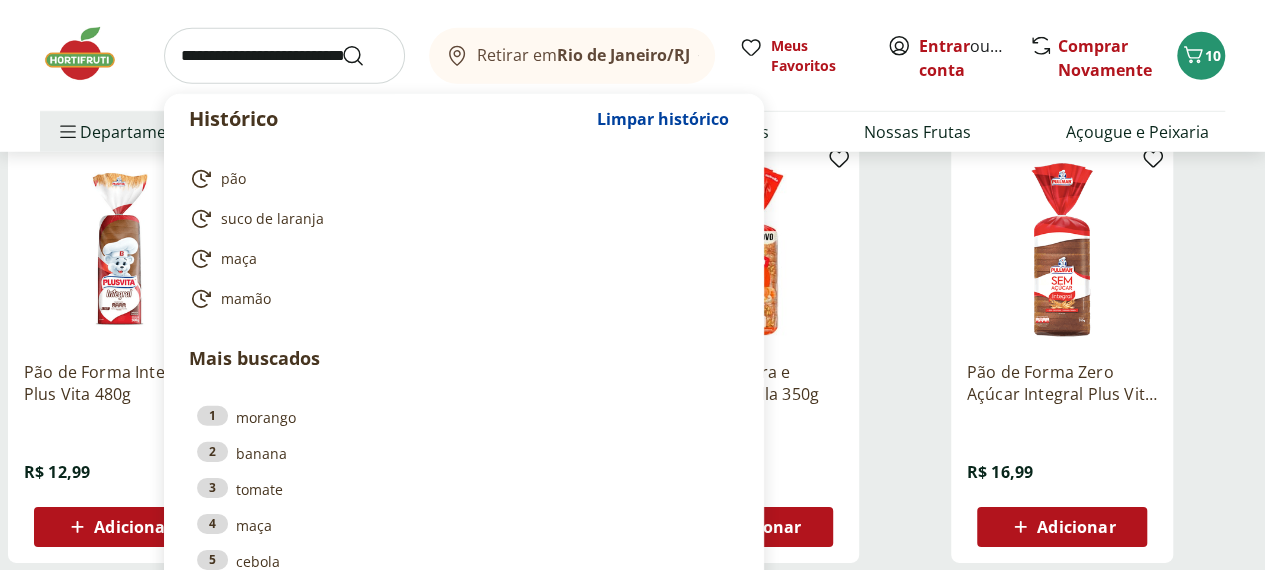 click at bounding box center [284, 56] 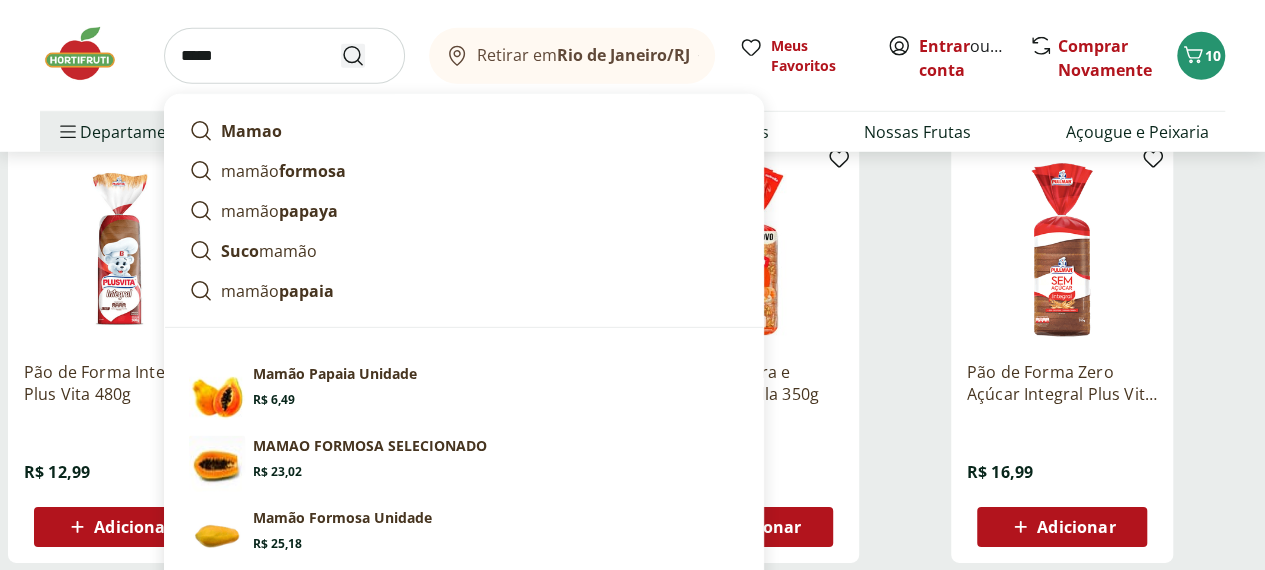 type on "*****" 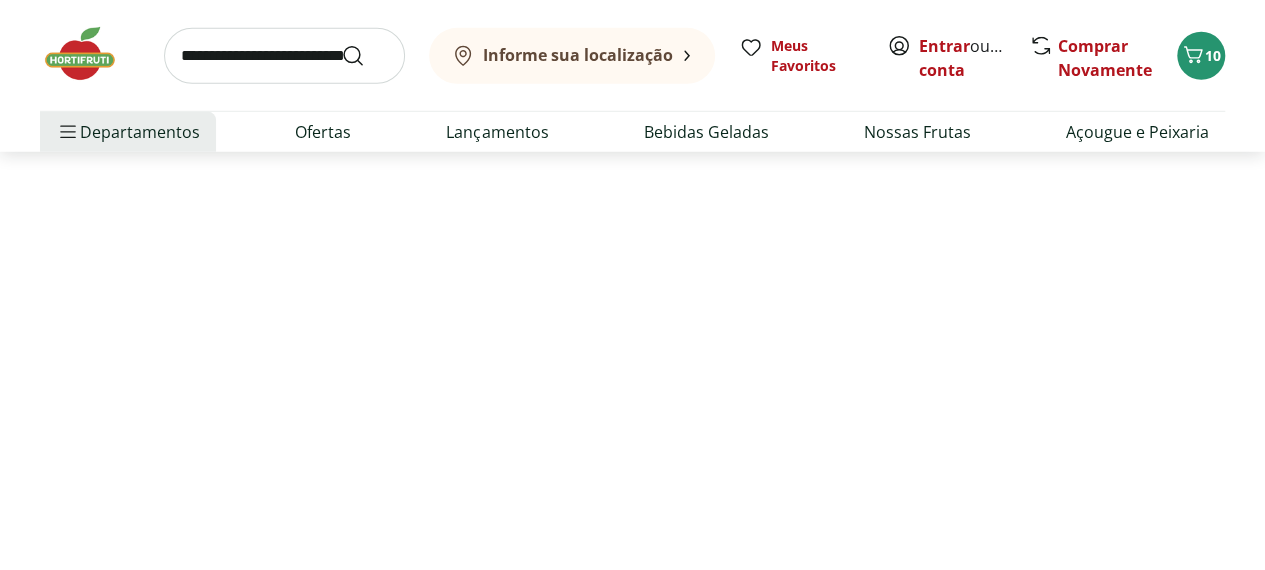 scroll, scrollTop: 0, scrollLeft: 0, axis: both 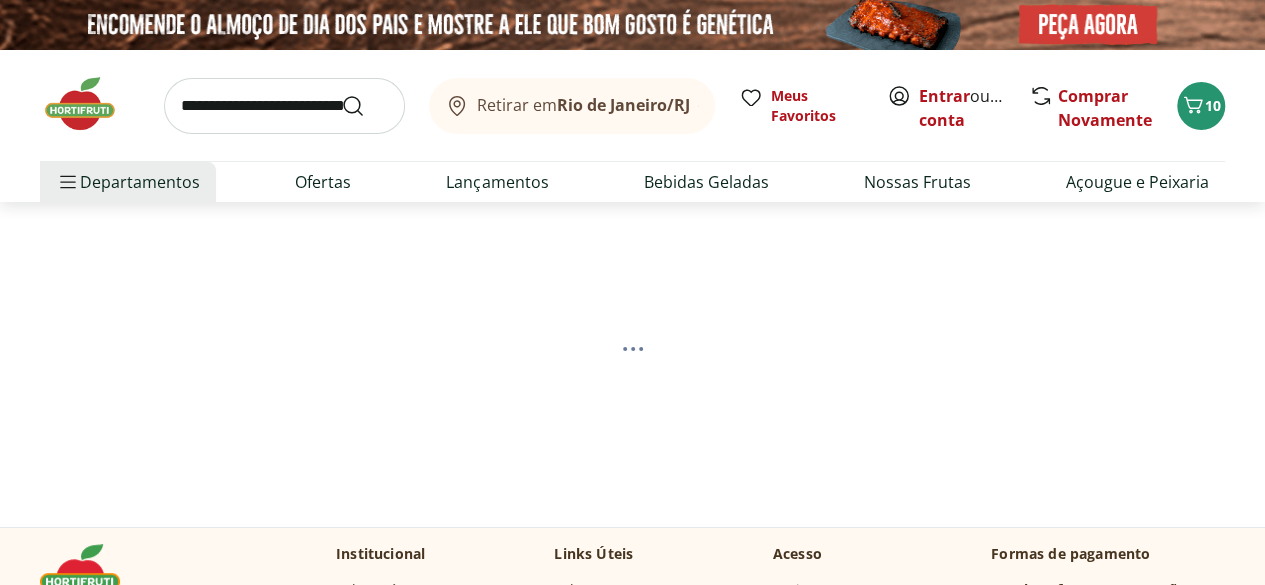 select on "**********" 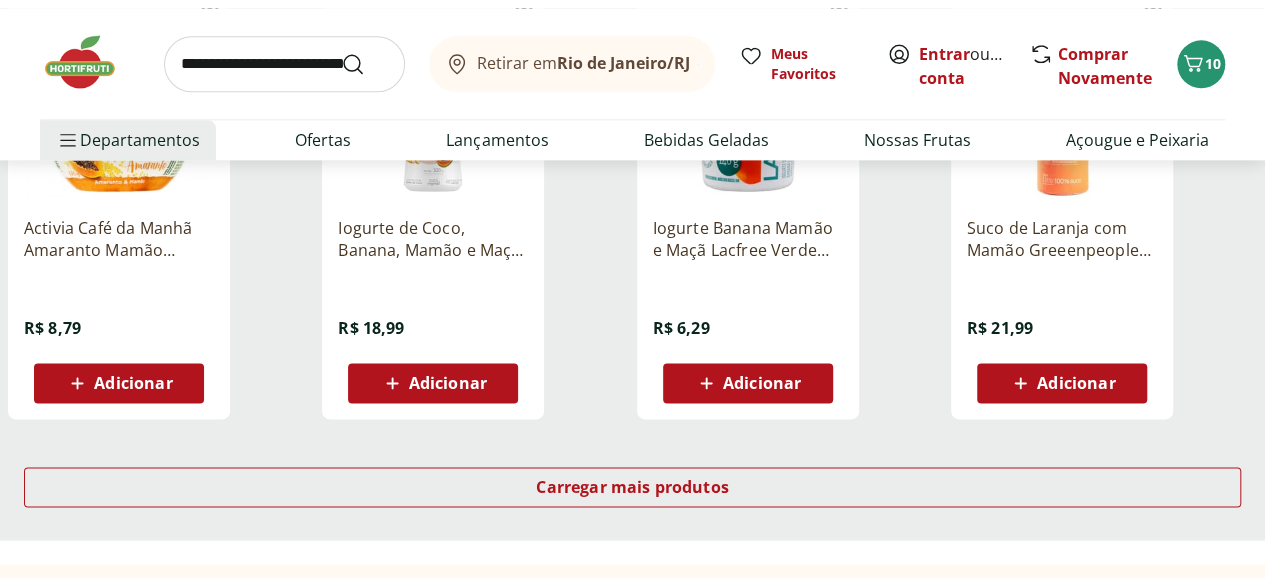 scroll, scrollTop: 1280, scrollLeft: 0, axis: vertical 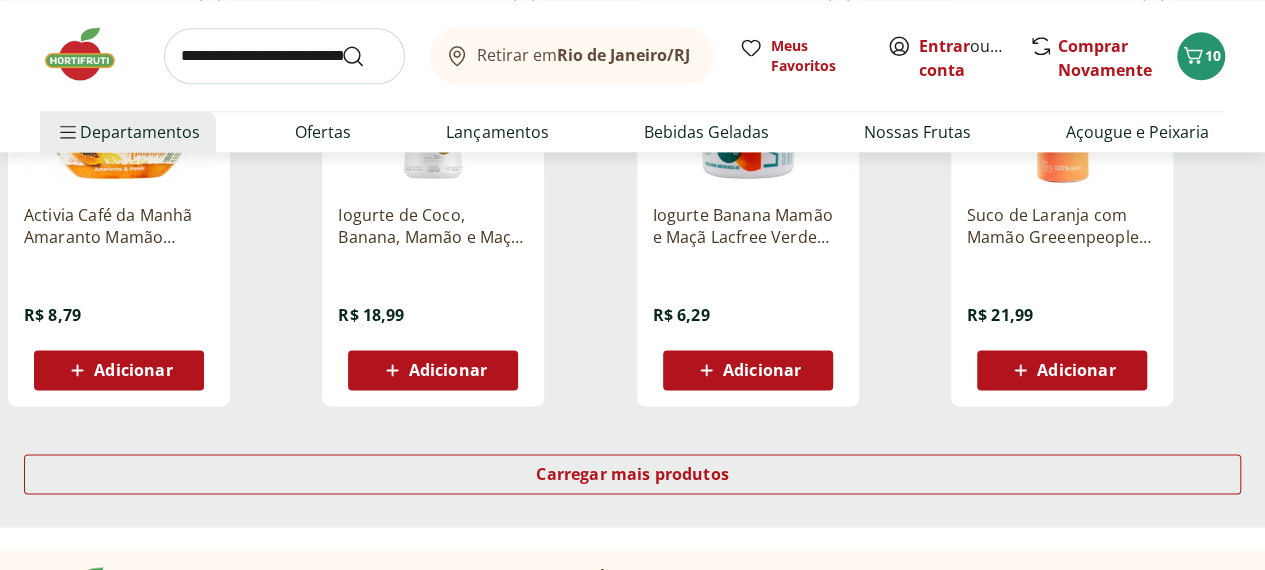 click on "Carregar mais produtos" at bounding box center [632, 478] 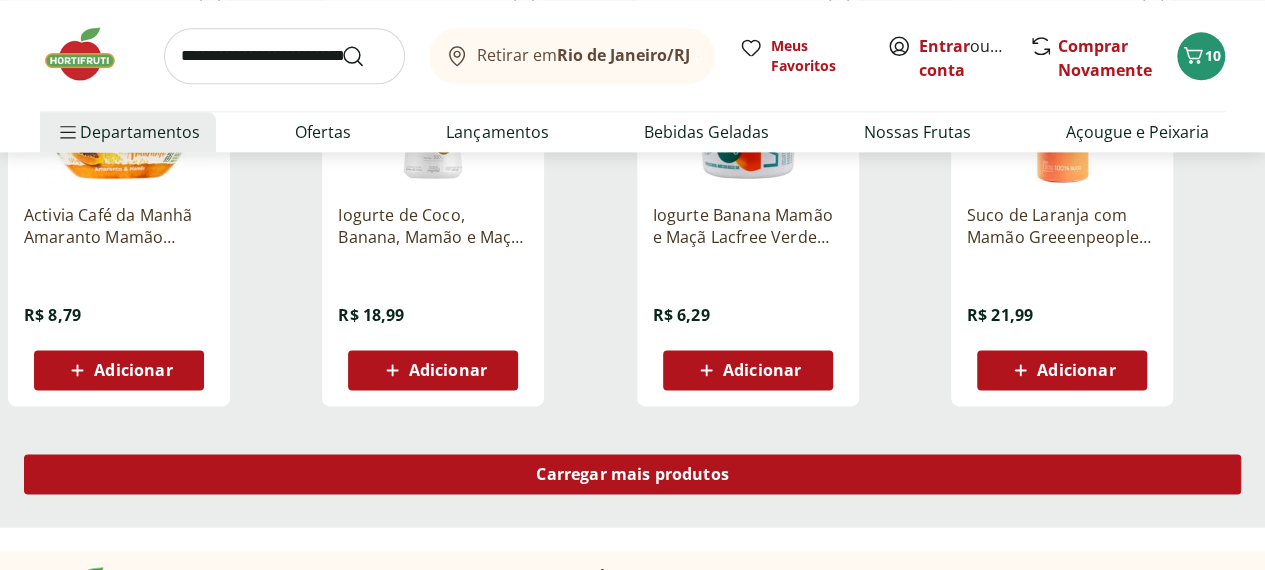 click on "Carregar mais produtos" at bounding box center (632, 474) 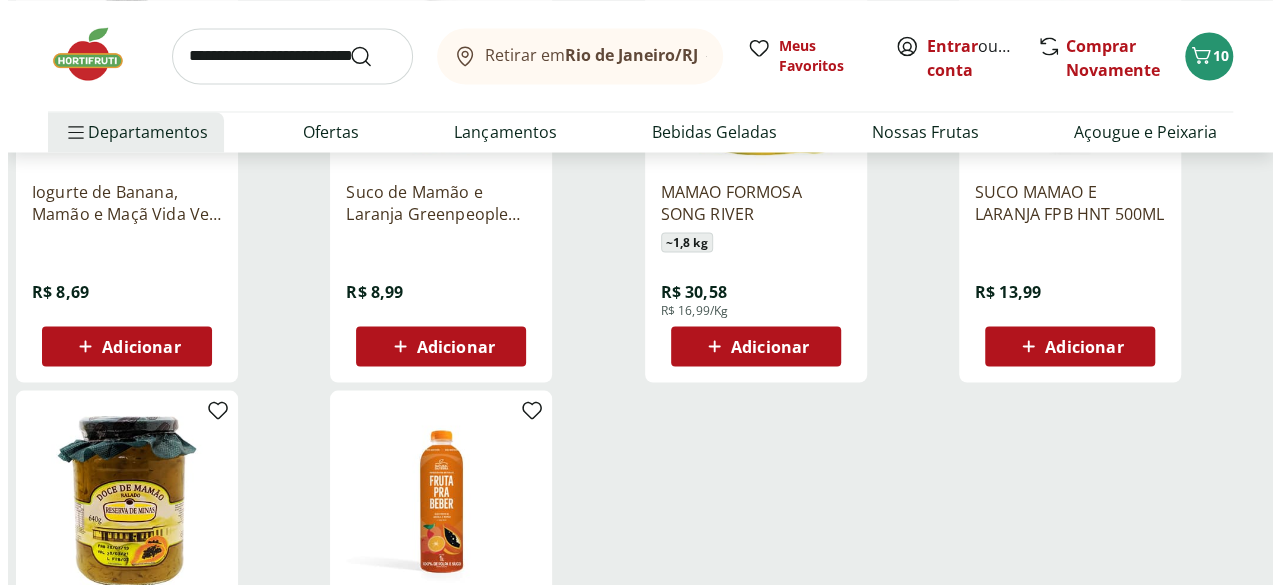 scroll, scrollTop: 1854, scrollLeft: 0, axis: vertical 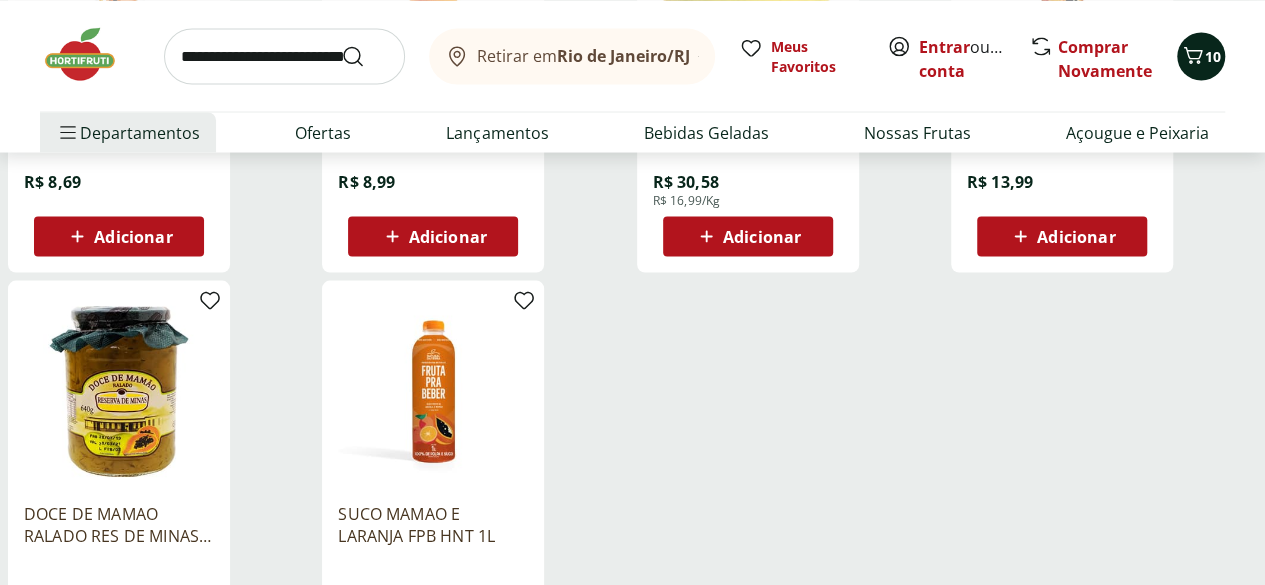 click 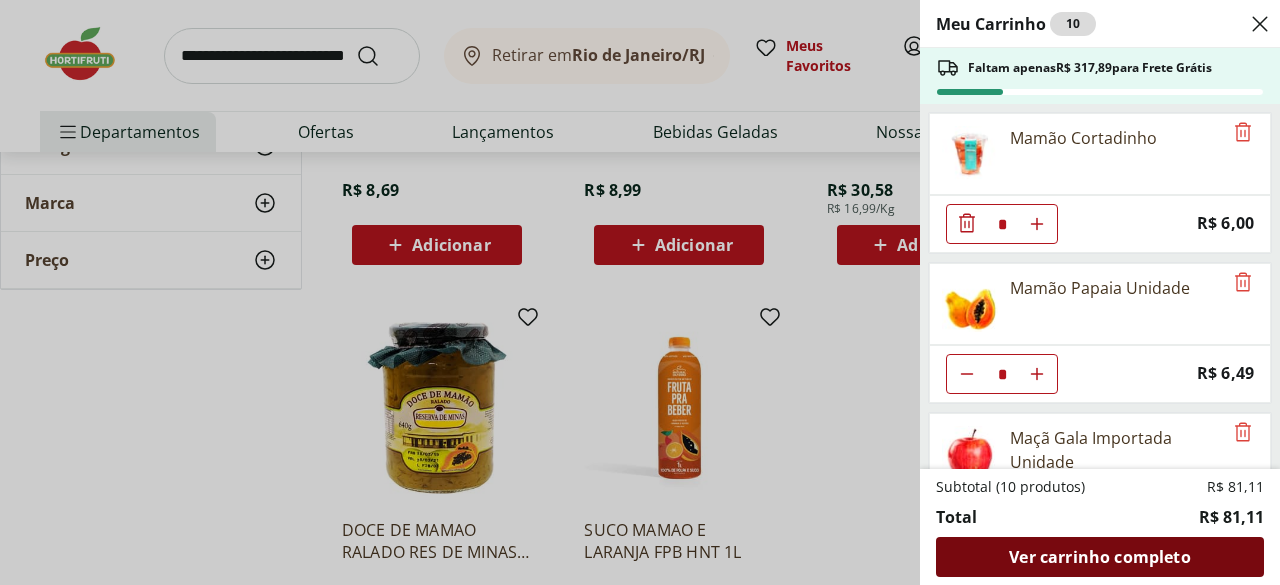 click on "Ver carrinho completo" at bounding box center [1099, 557] 